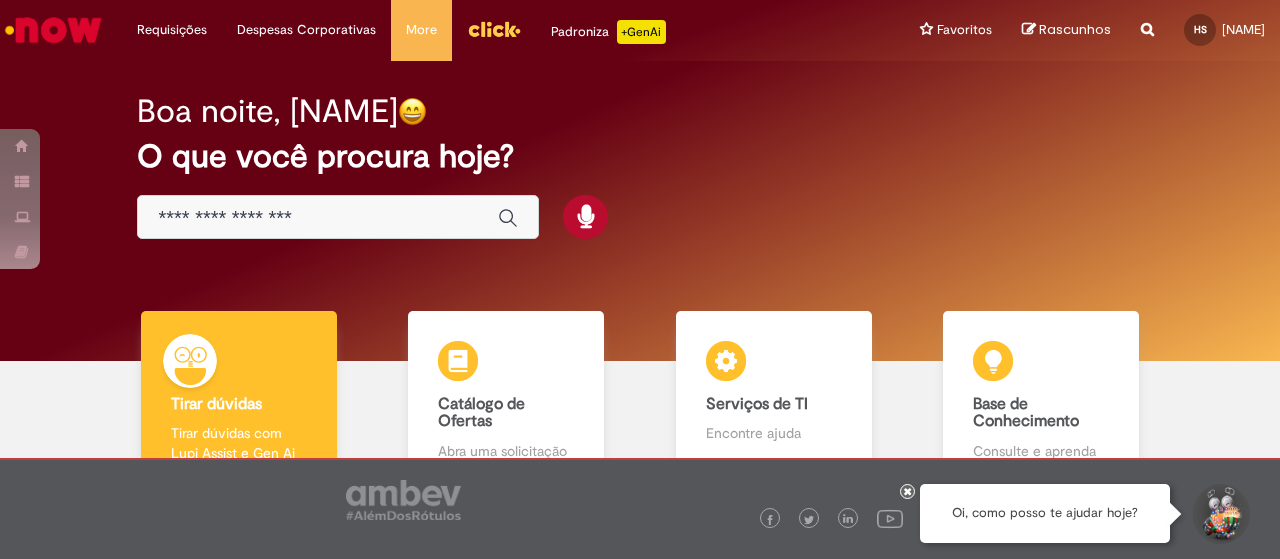scroll, scrollTop: 0, scrollLeft: 0, axis: both 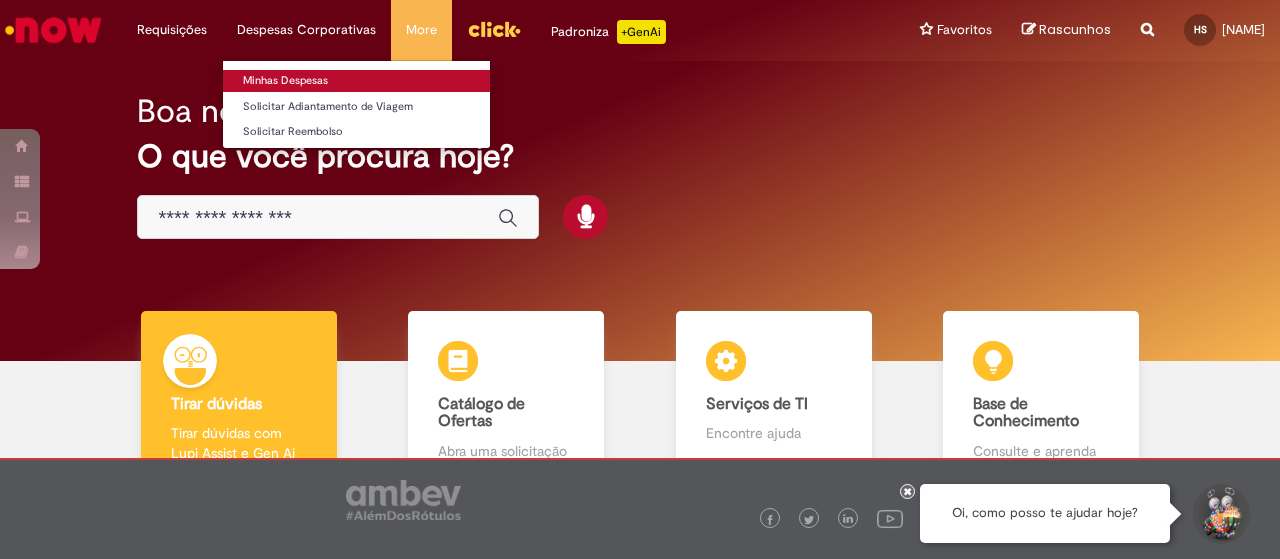 click on "Minhas Despesas" at bounding box center (356, 81) 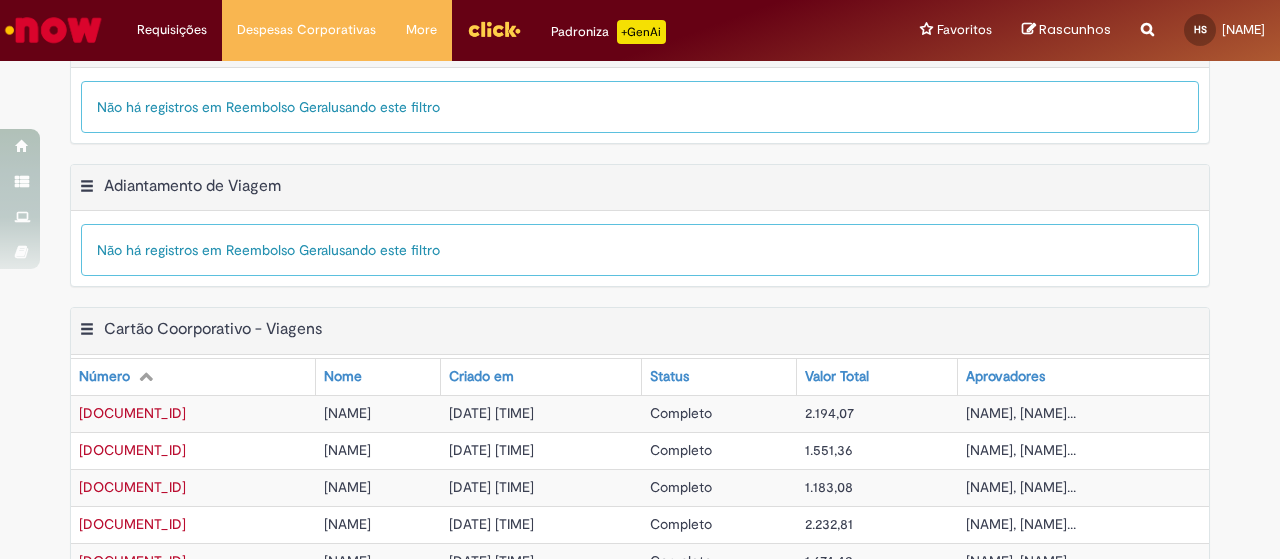 scroll, scrollTop: 701, scrollLeft: 0, axis: vertical 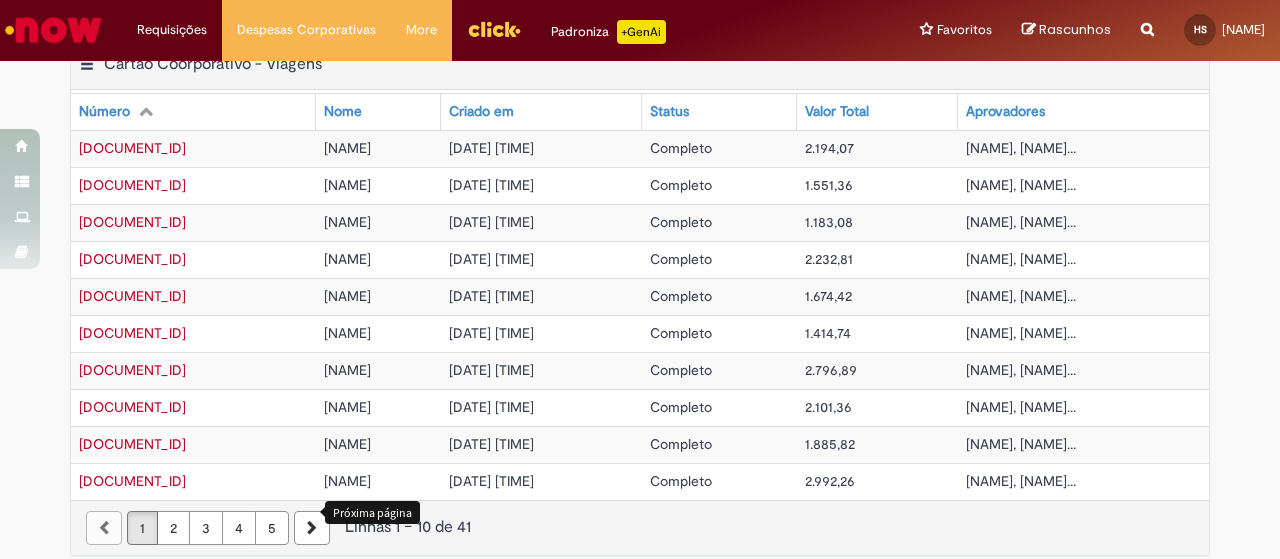 click at bounding box center [312, 528] 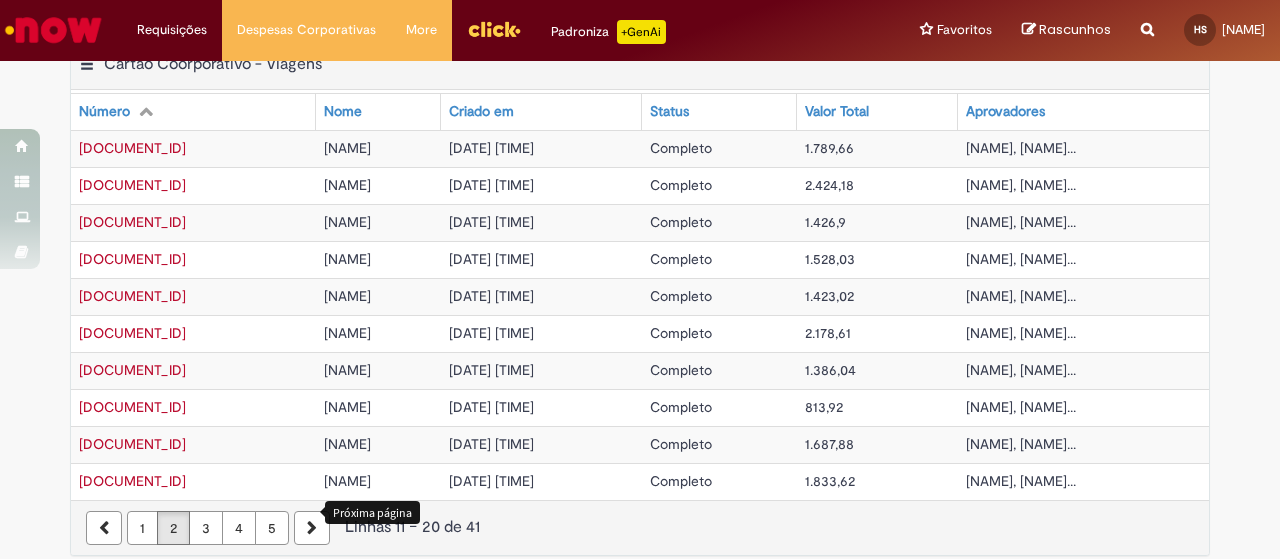 click at bounding box center (312, 528) 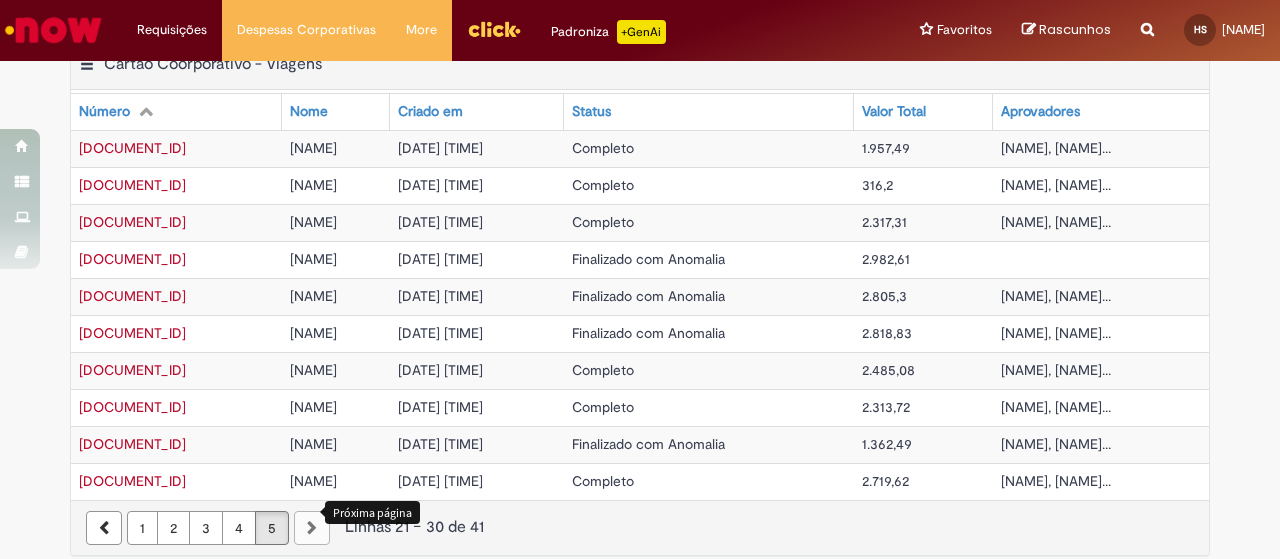 click at bounding box center (312, 528) 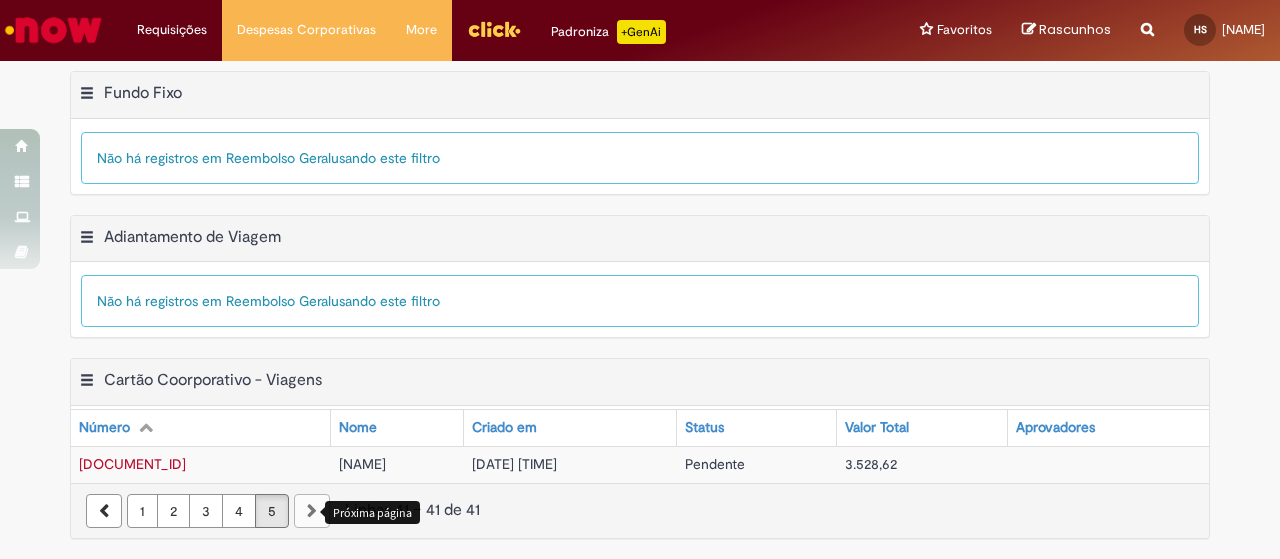 click at bounding box center (312, 511) 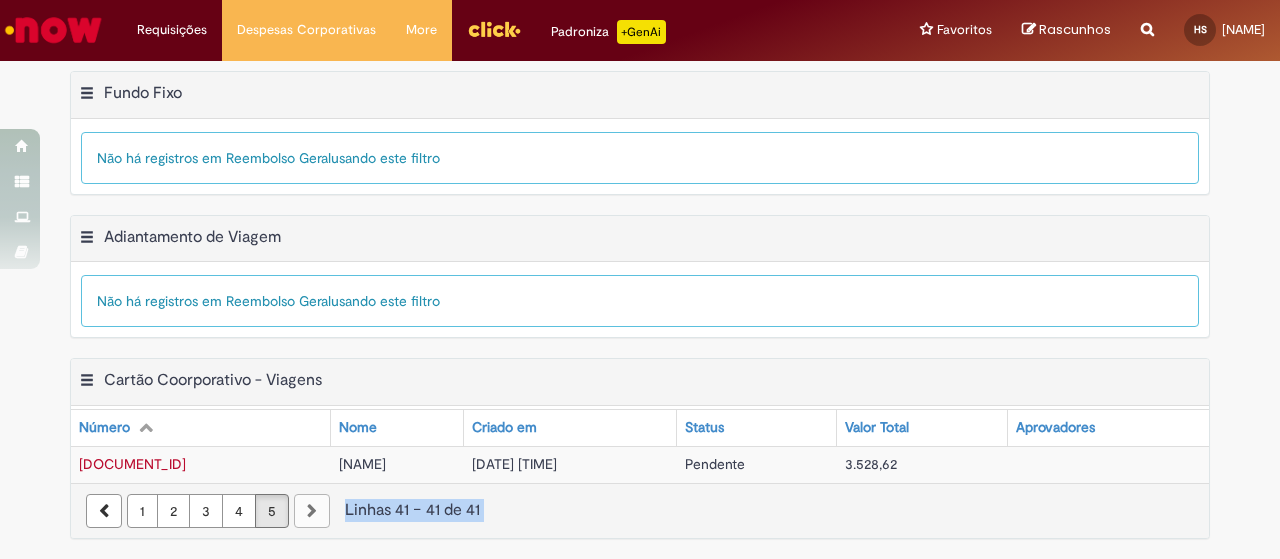 scroll, scrollTop: 371, scrollLeft: 0, axis: vertical 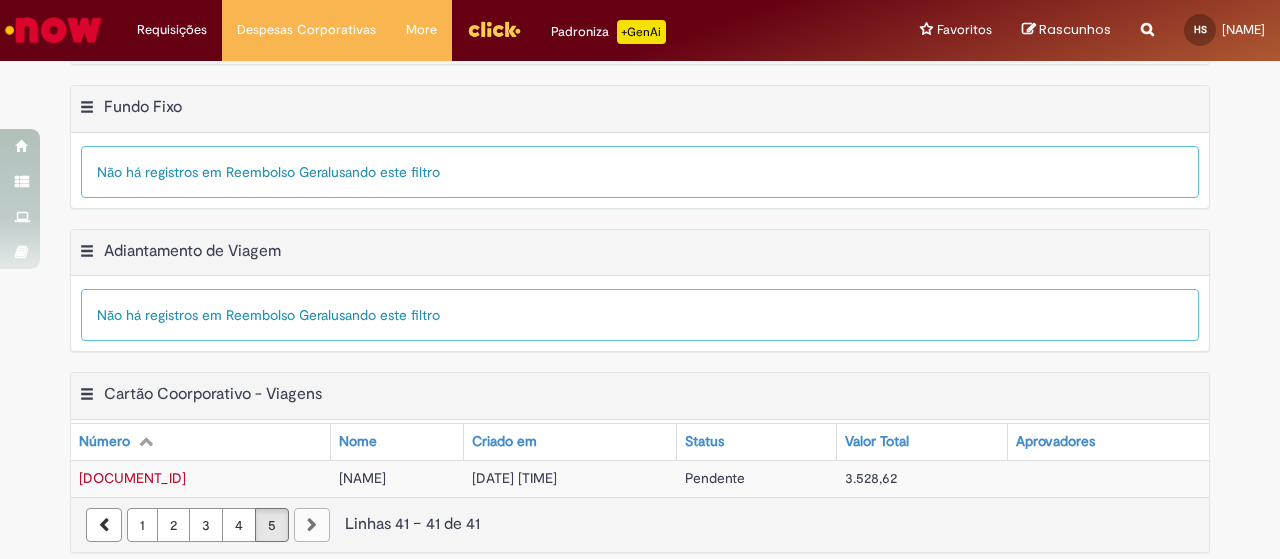 click at bounding box center [312, 525] 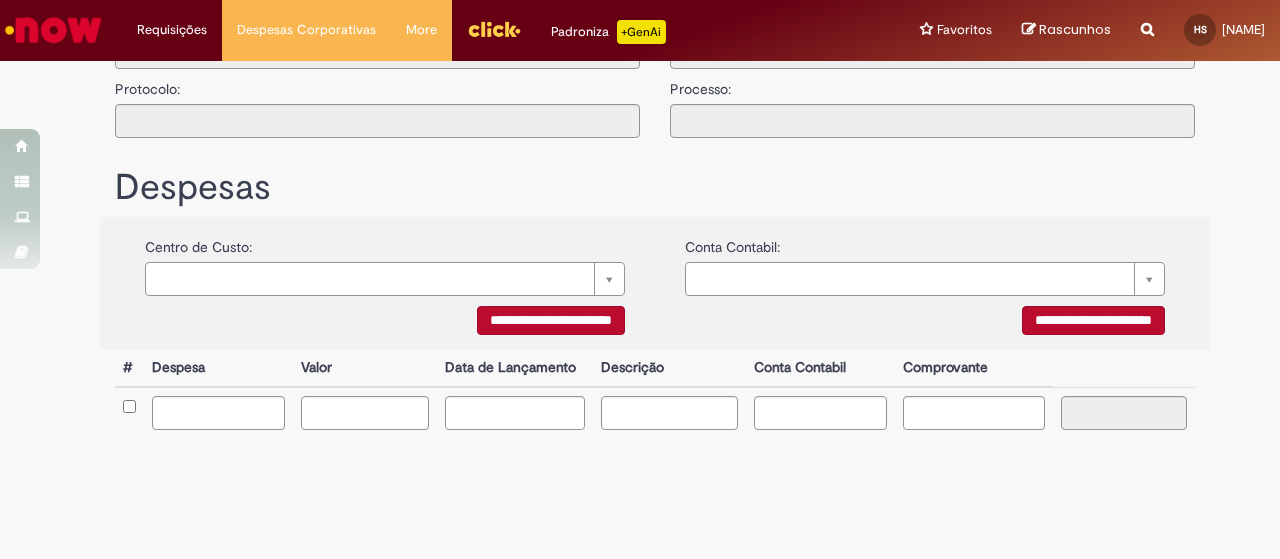 type on "**********" 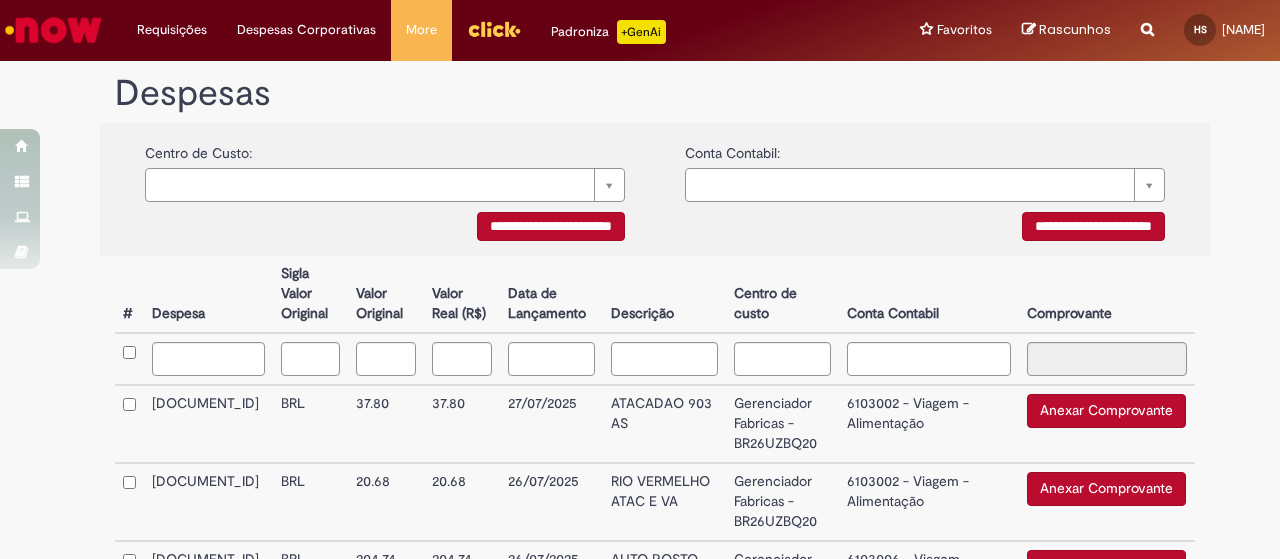 scroll, scrollTop: 0, scrollLeft: 0, axis: both 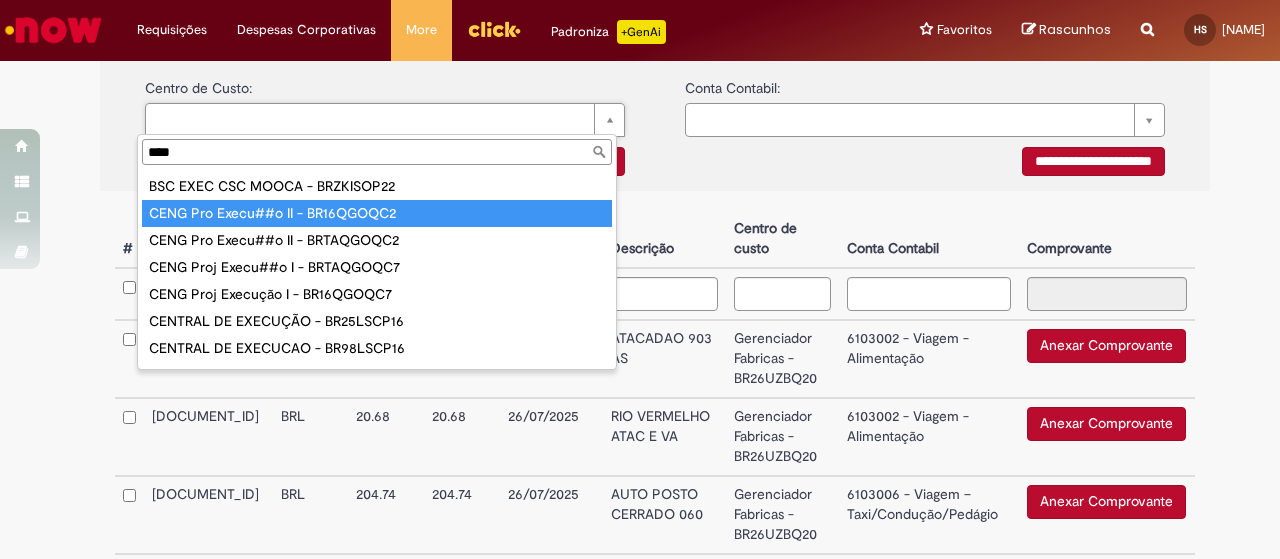 type on "****" 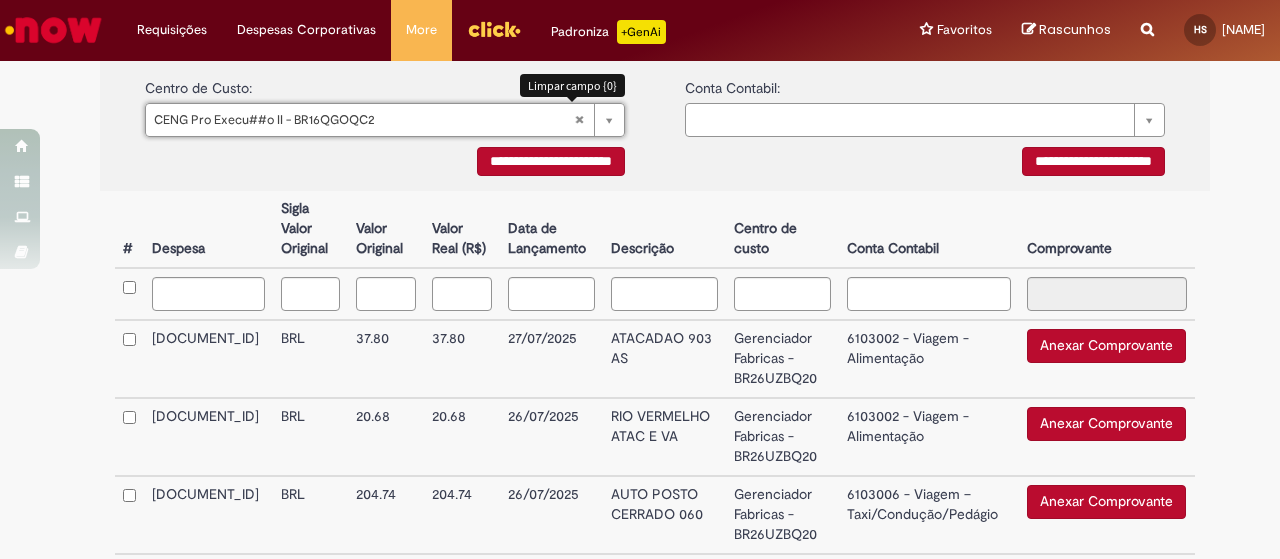 type 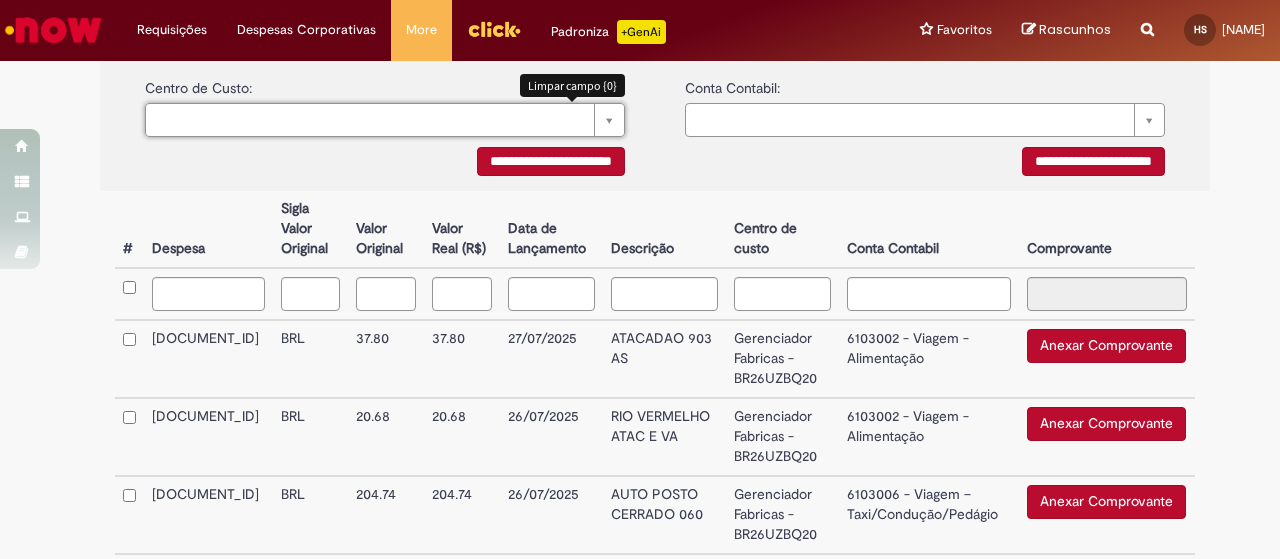 click on "Pesquisar usando lista" at bounding box center (385, 120) 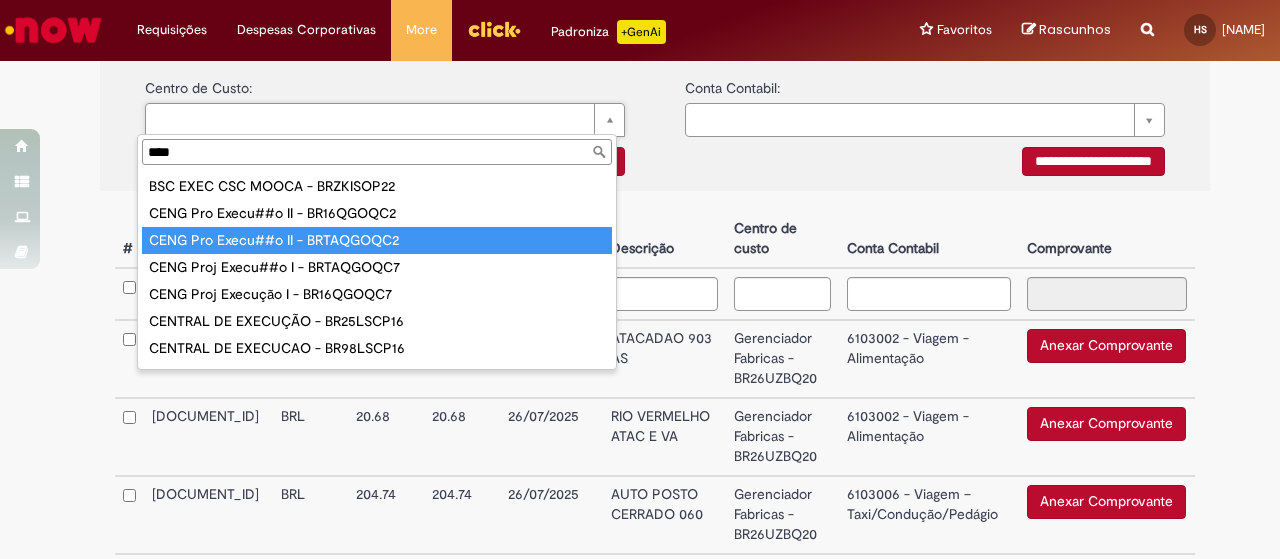 type on "****" 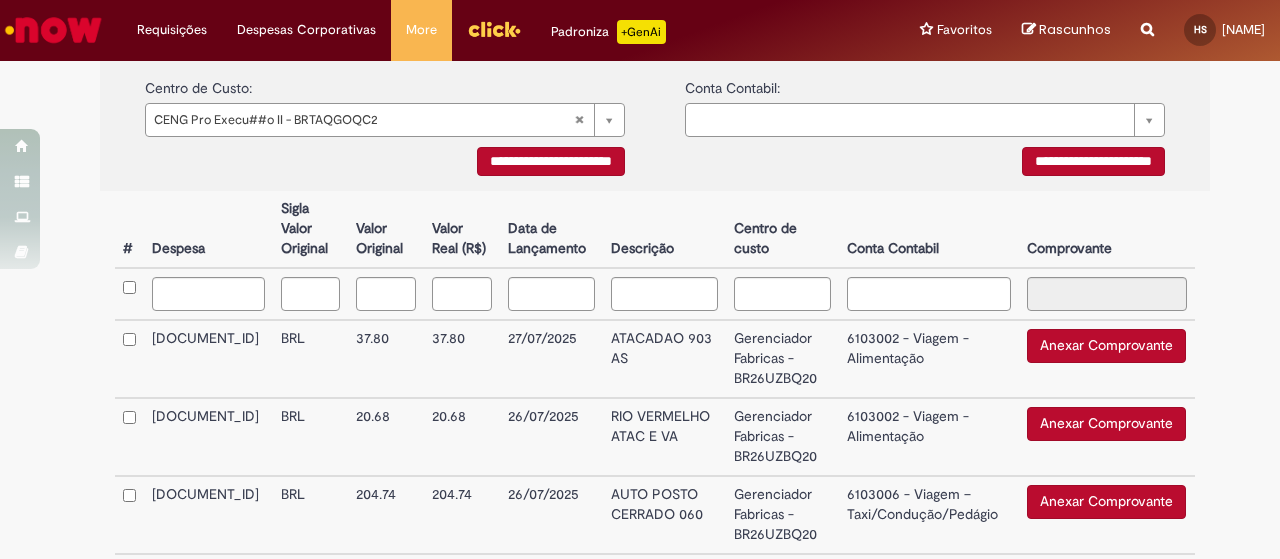click on "Valor Real (R$)" at bounding box center [462, 229] 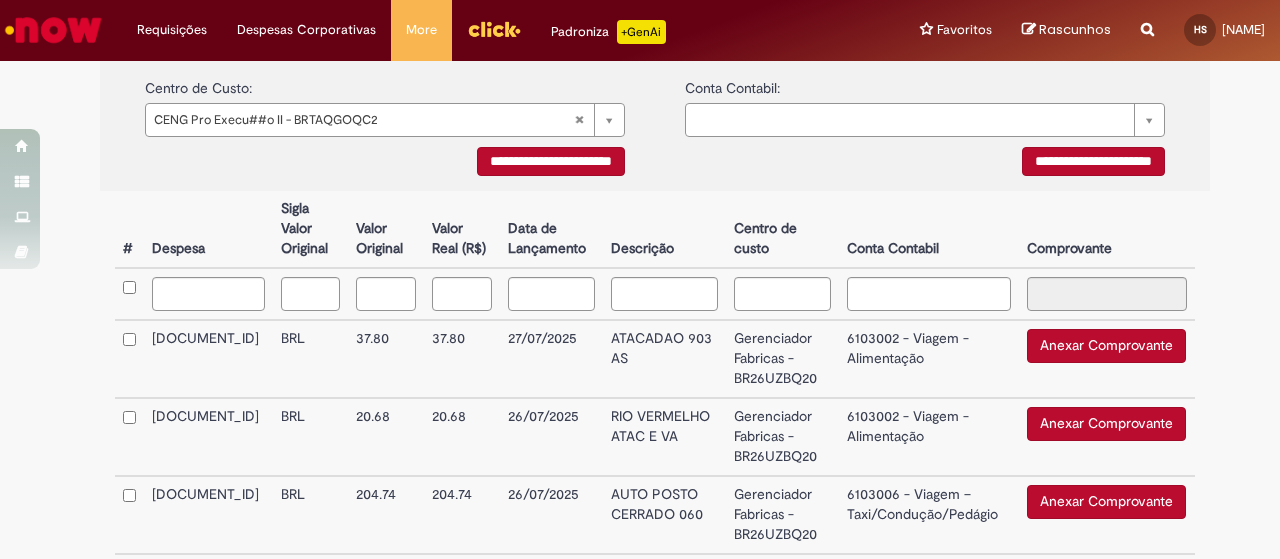 click on "**********" at bounding box center [551, 161] 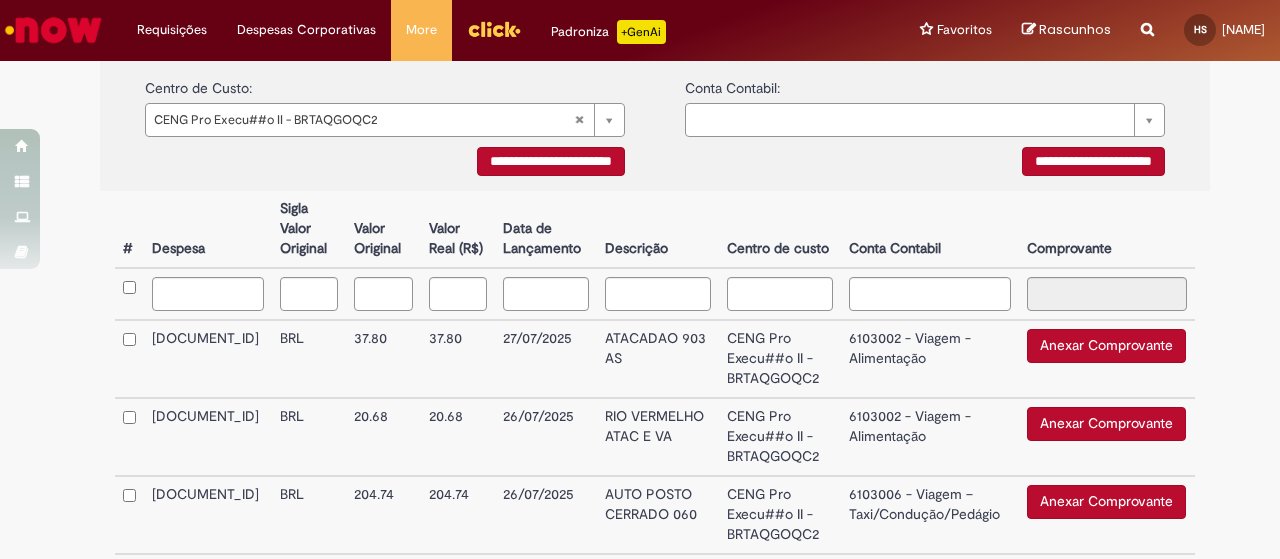 click on "Anexar Comprovante" at bounding box center [1106, 502] 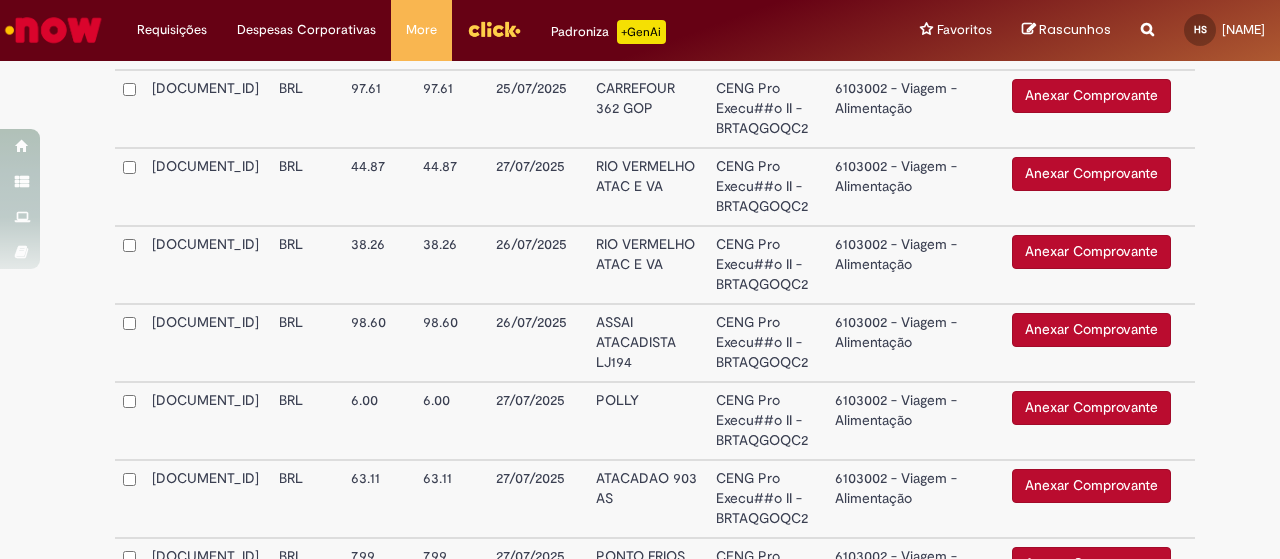 scroll, scrollTop: 942, scrollLeft: 0, axis: vertical 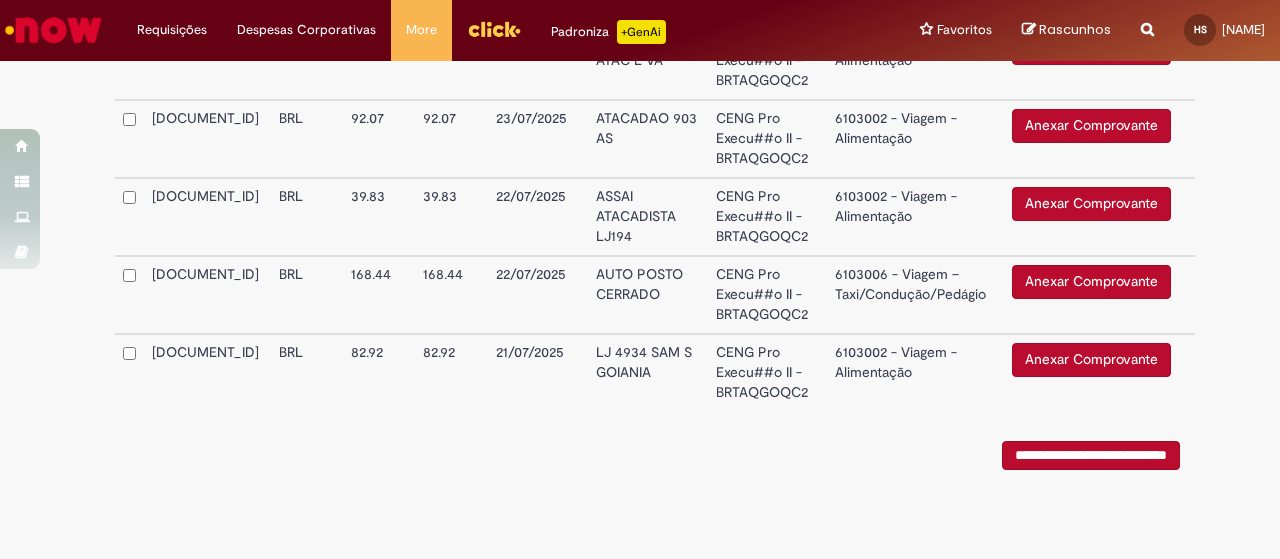 click on "Anexar Comprovante" at bounding box center (1091, 282) 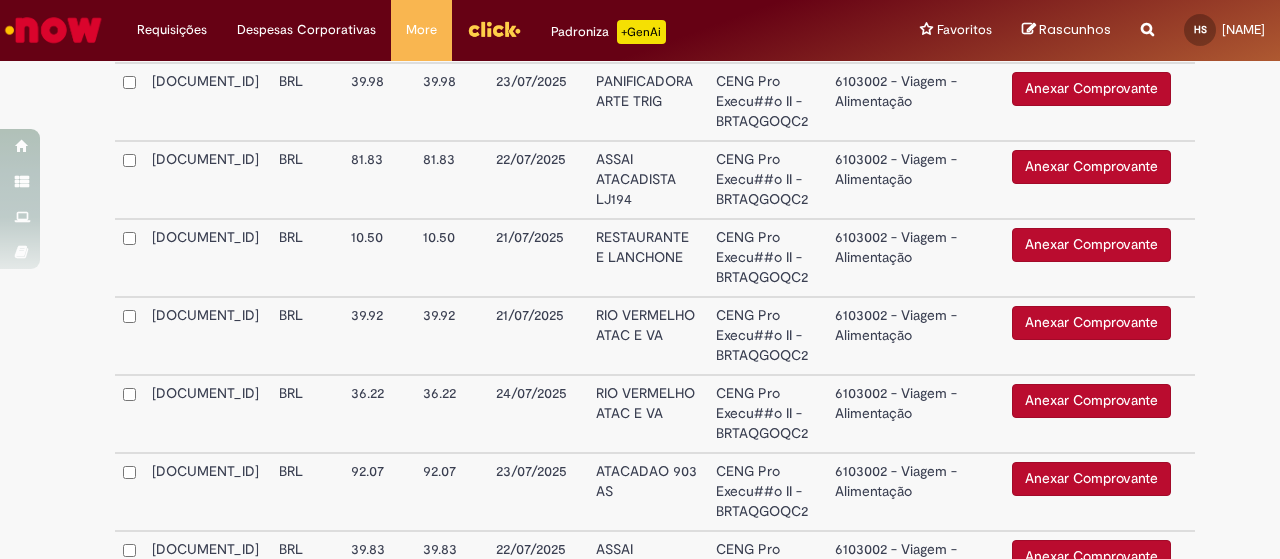 scroll, scrollTop: 2209, scrollLeft: 0, axis: vertical 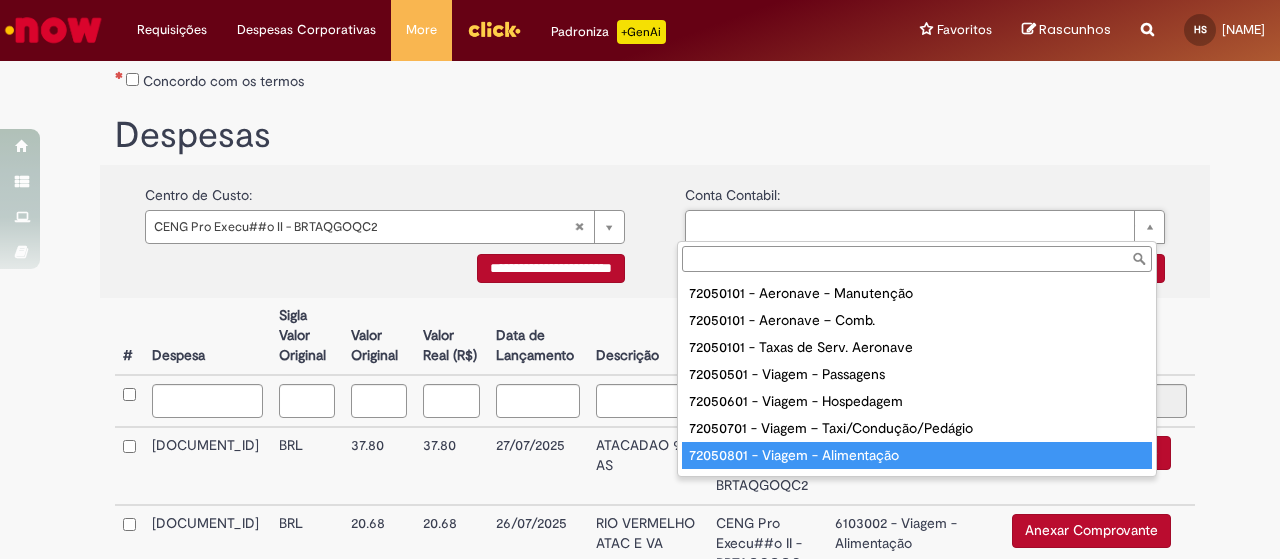 type on "**********" 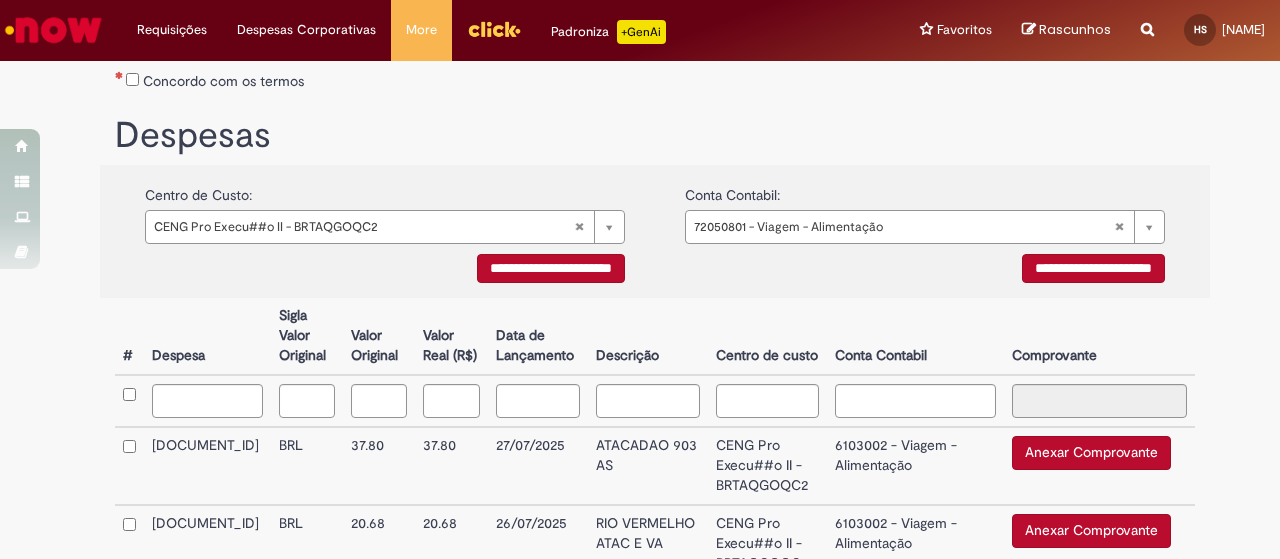 click on "**********" at bounding box center [1093, 268] 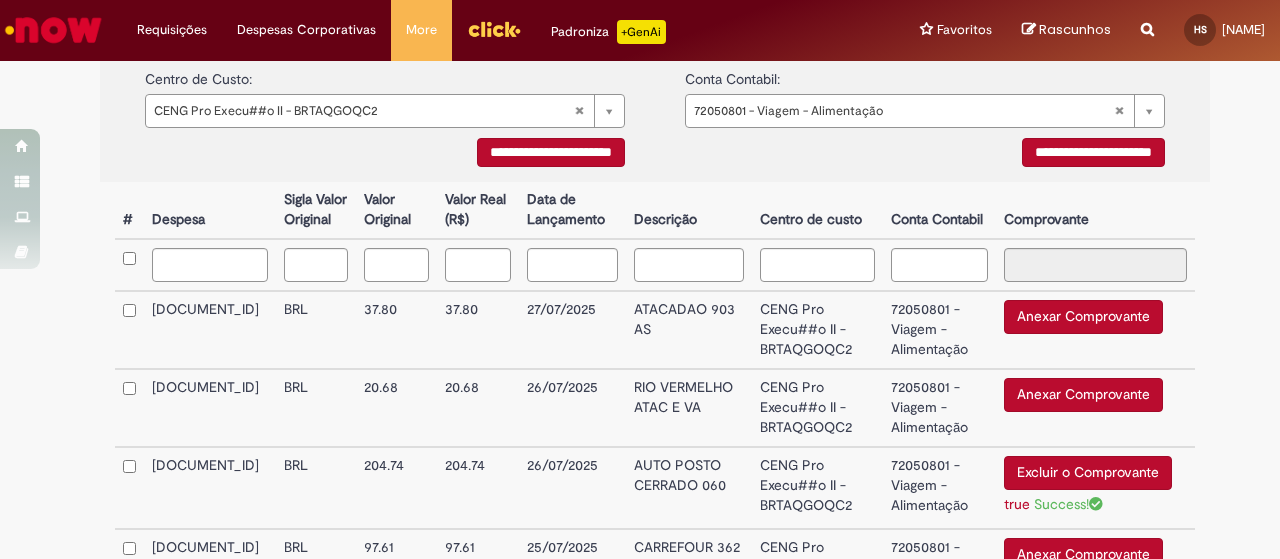 scroll, scrollTop: 449, scrollLeft: 0, axis: vertical 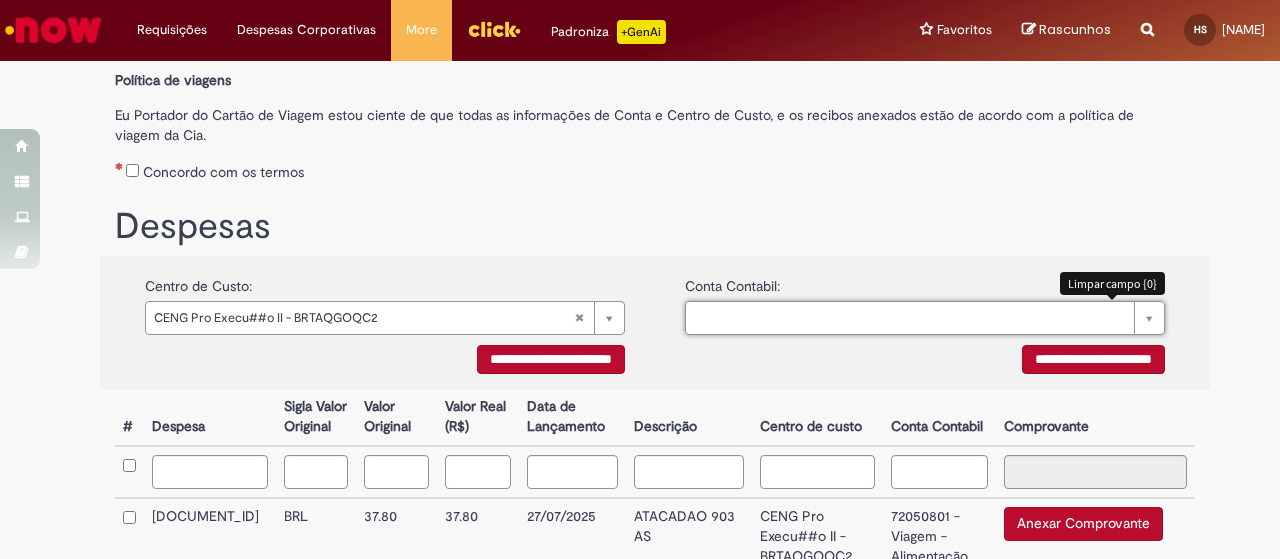 click on "Pesquisar usando lista" at bounding box center [925, 318] 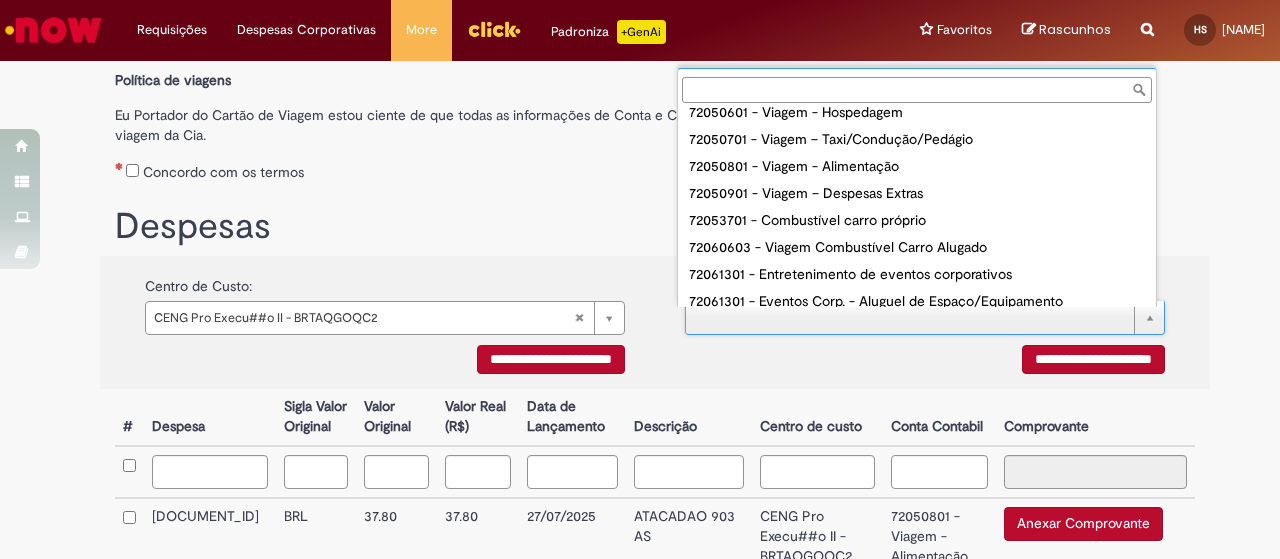 scroll, scrollTop: 124, scrollLeft: 0, axis: vertical 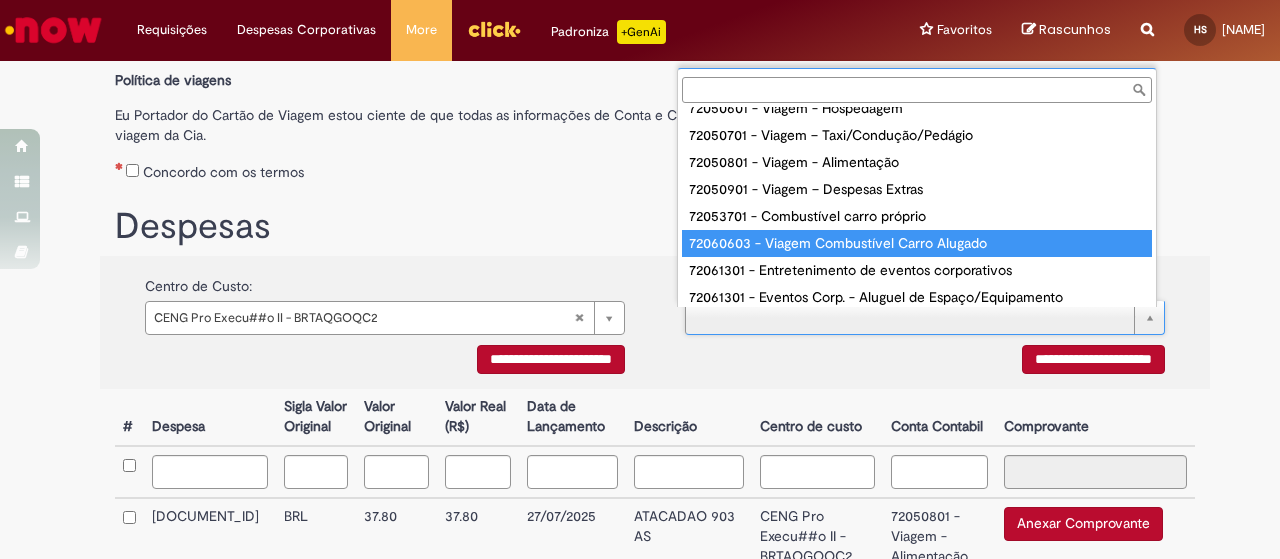 type on "**********" 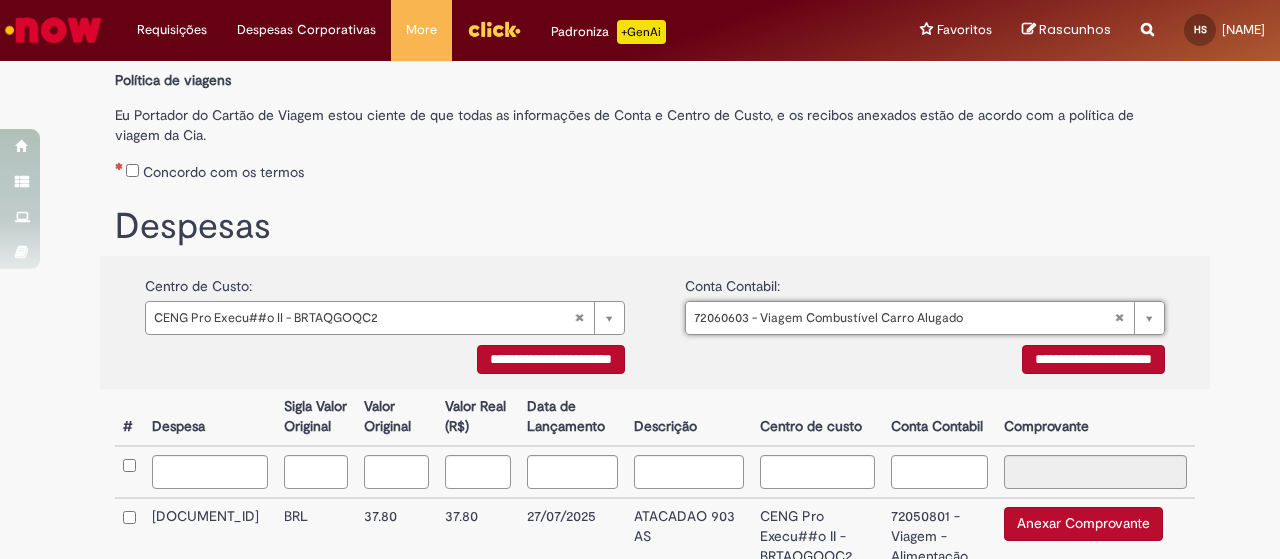 click on "**********" at bounding box center [1093, 359] 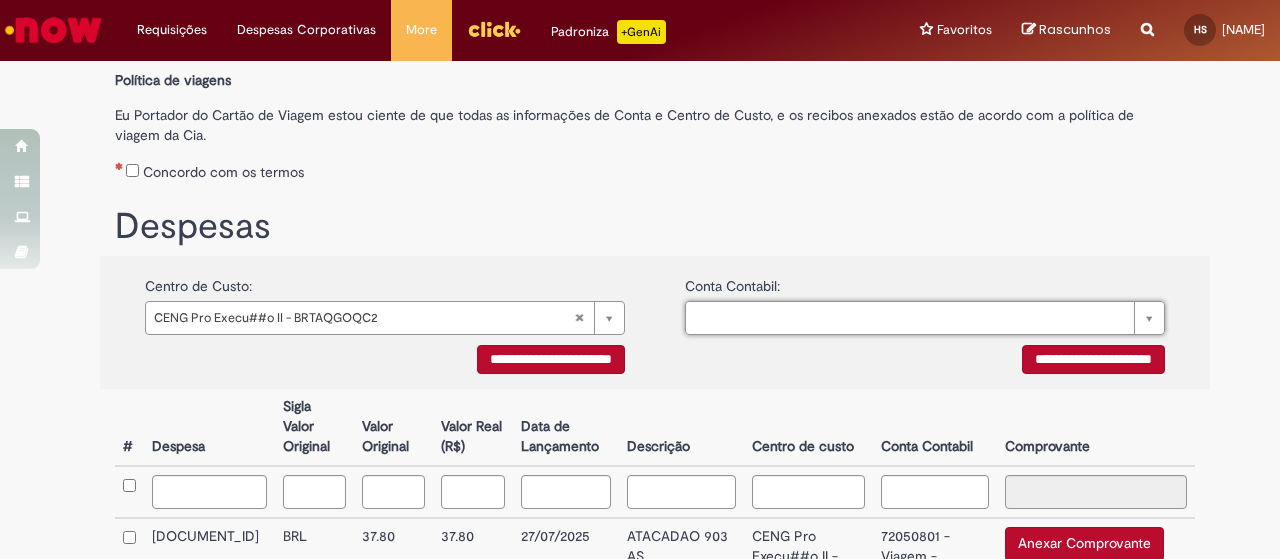click on "Pesquisar usando lista" at bounding box center (925, 318) 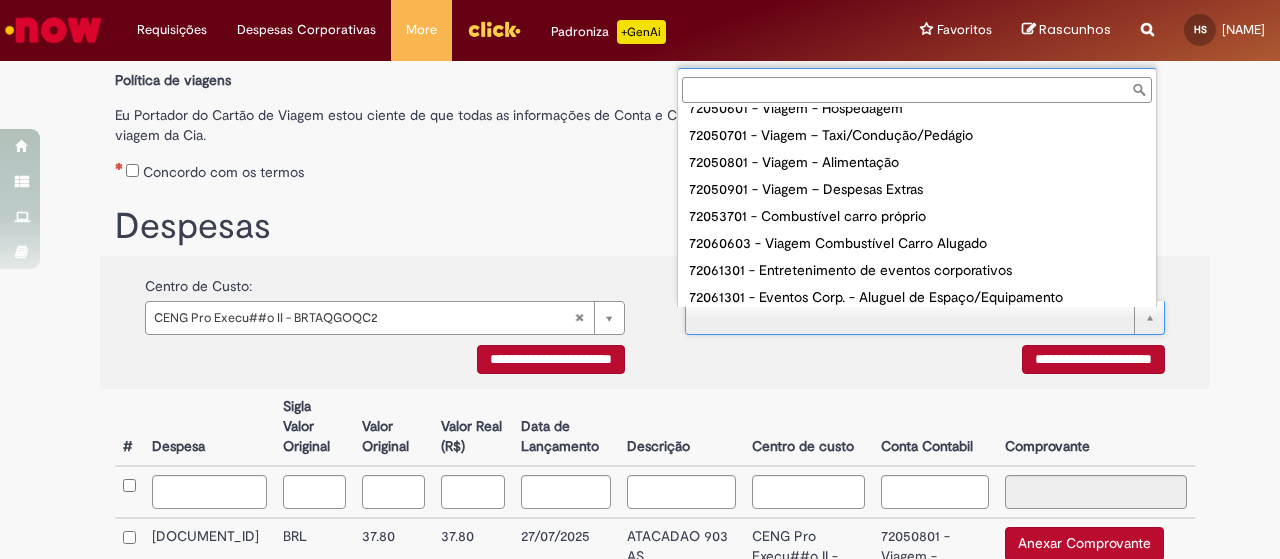 scroll, scrollTop: 16, scrollLeft: 0, axis: vertical 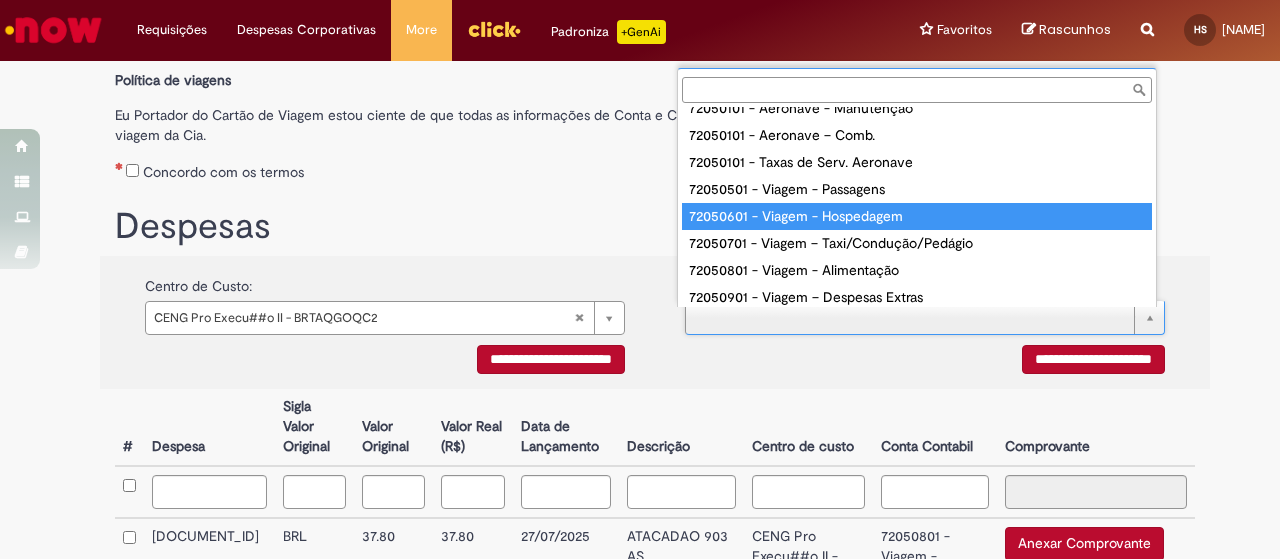 type on "**********" 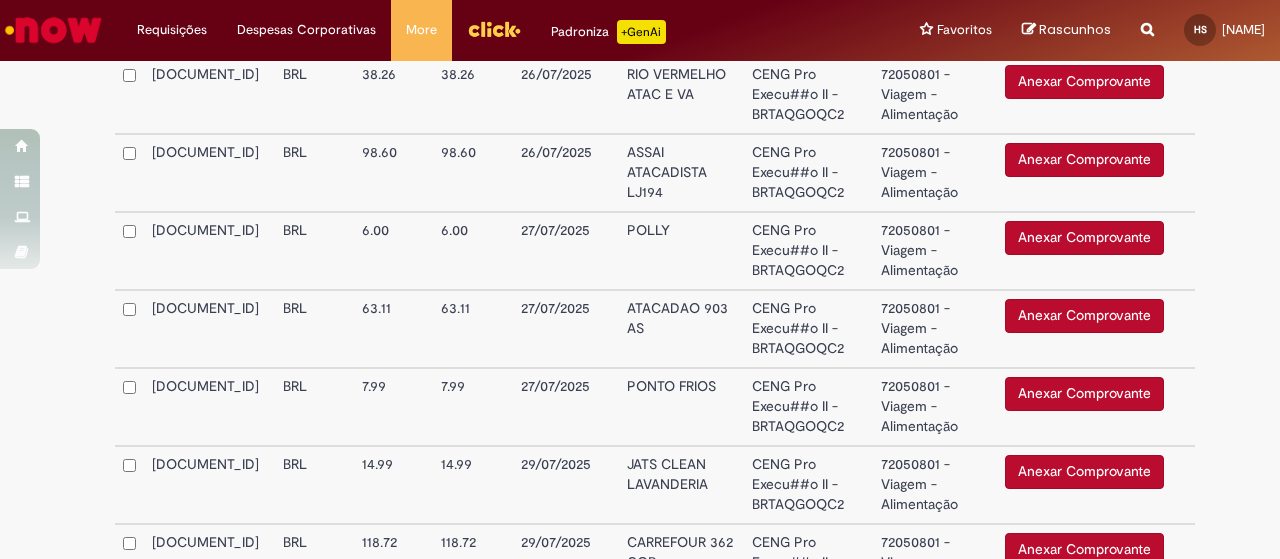 scroll, scrollTop: 1546, scrollLeft: 0, axis: vertical 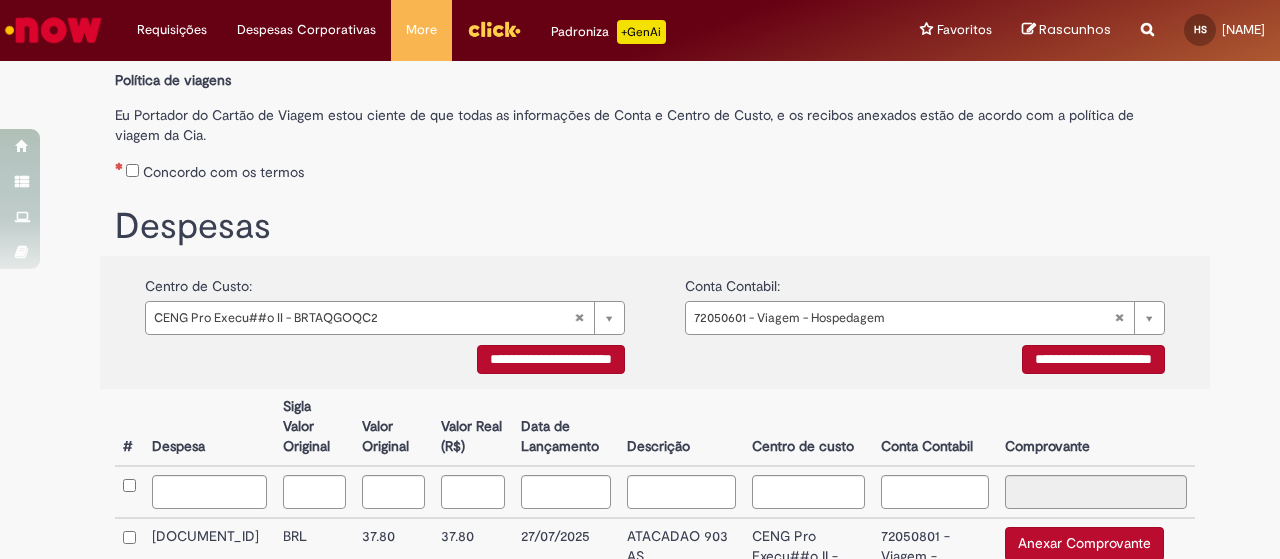 click on "**********" at bounding box center [1093, 359] 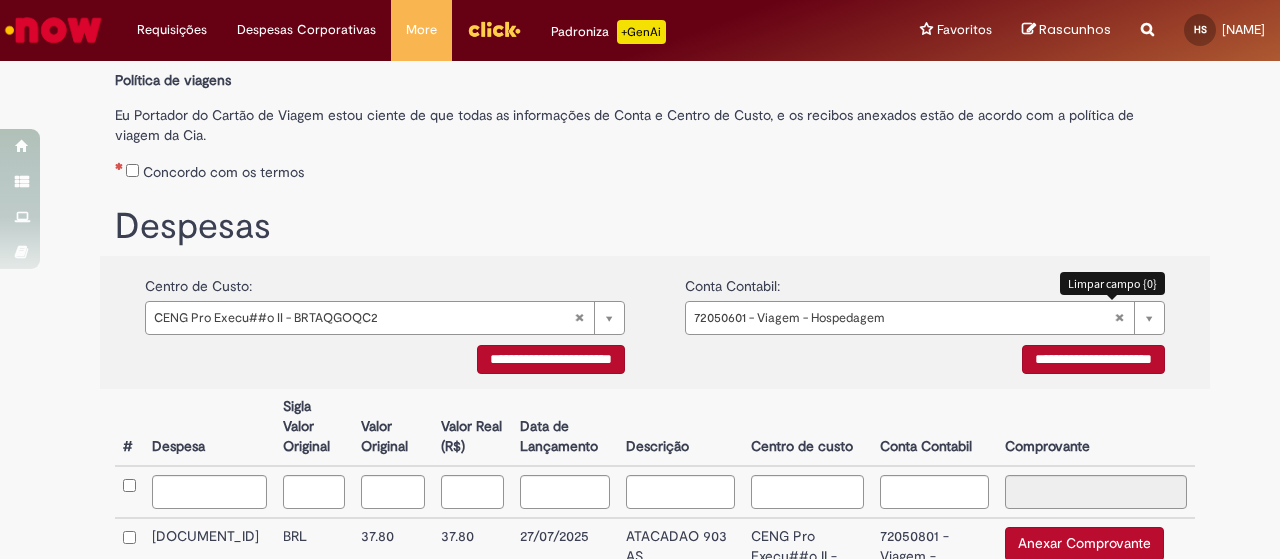type 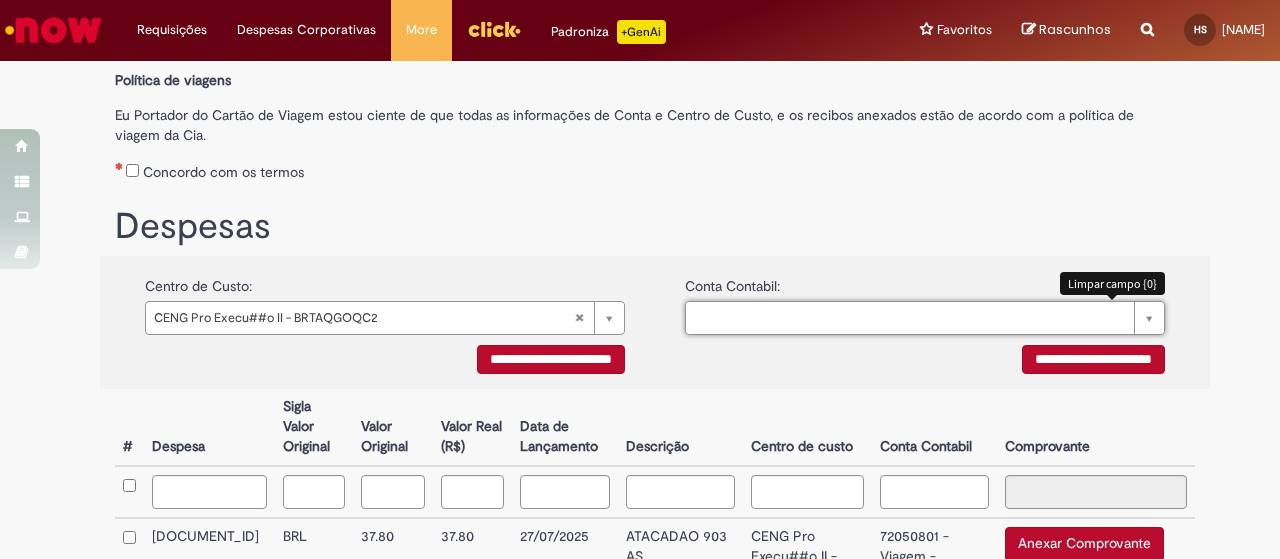 click on "Pesquisar usando lista" at bounding box center [925, 318] 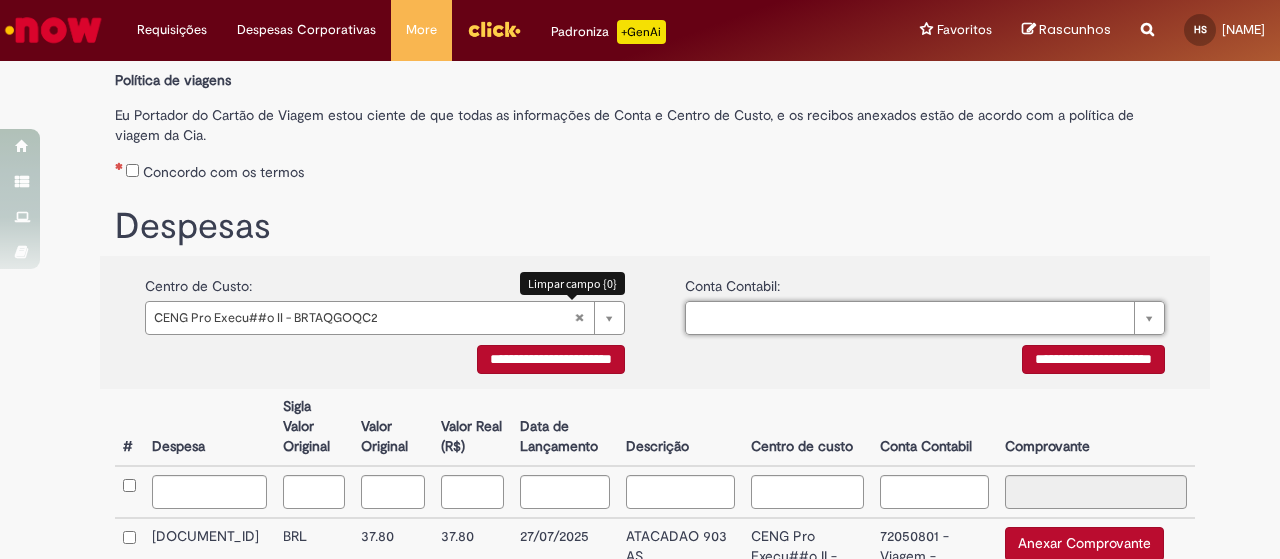 type 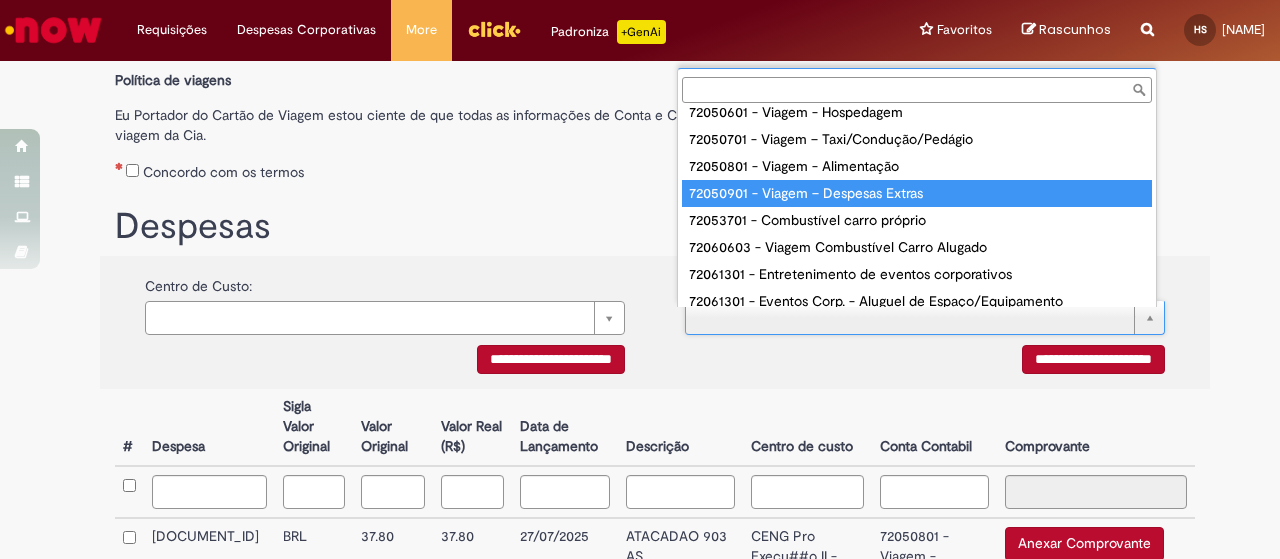 scroll, scrollTop: 124, scrollLeft: 0, axis: vertical 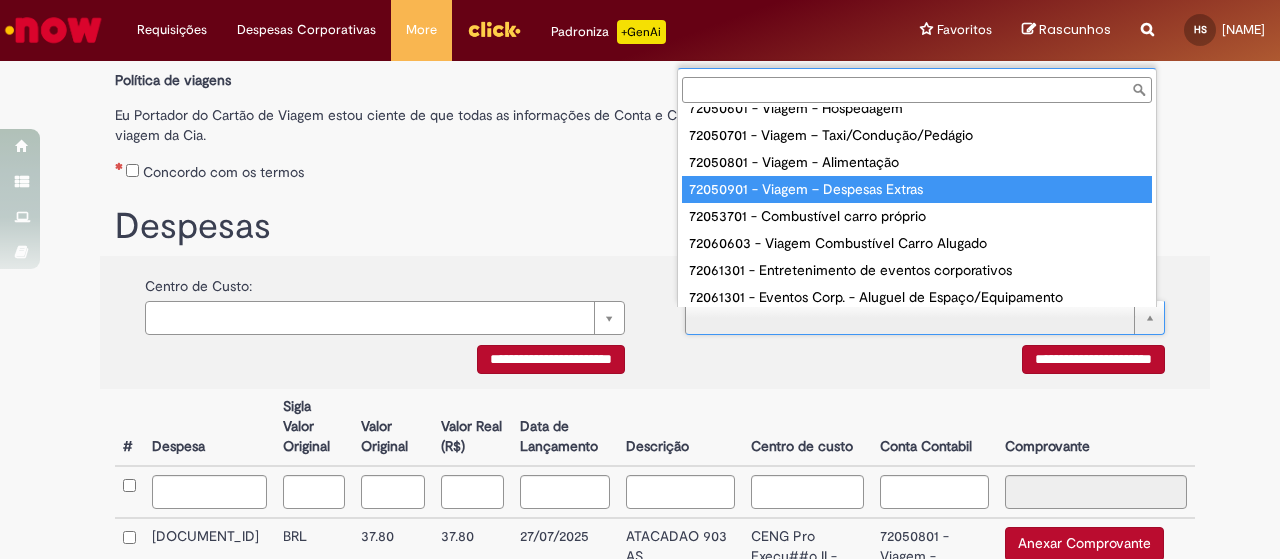 type on "**********" 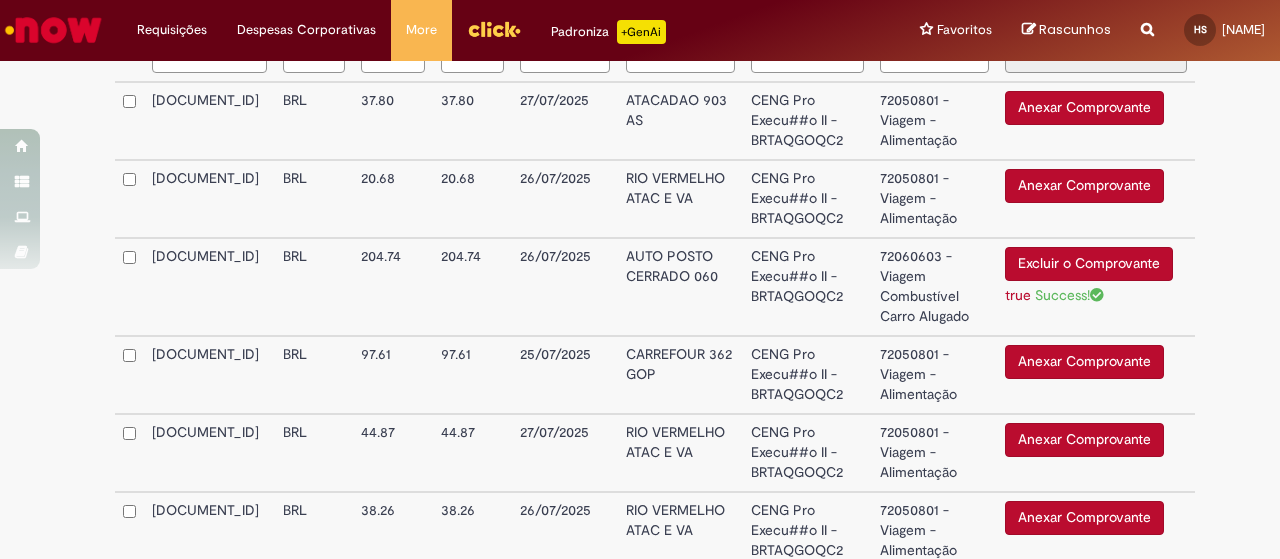 scroll, scrollTop: 1110, scrollLeft: 0, axis: vertical 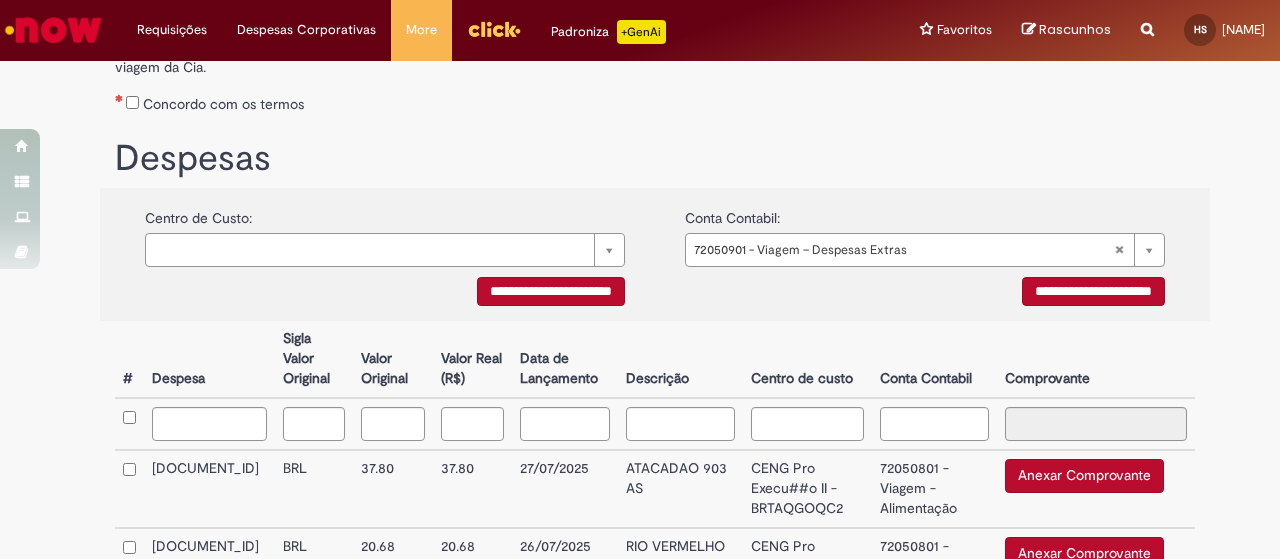 click on "**********" at bounding box center [1093, 291] 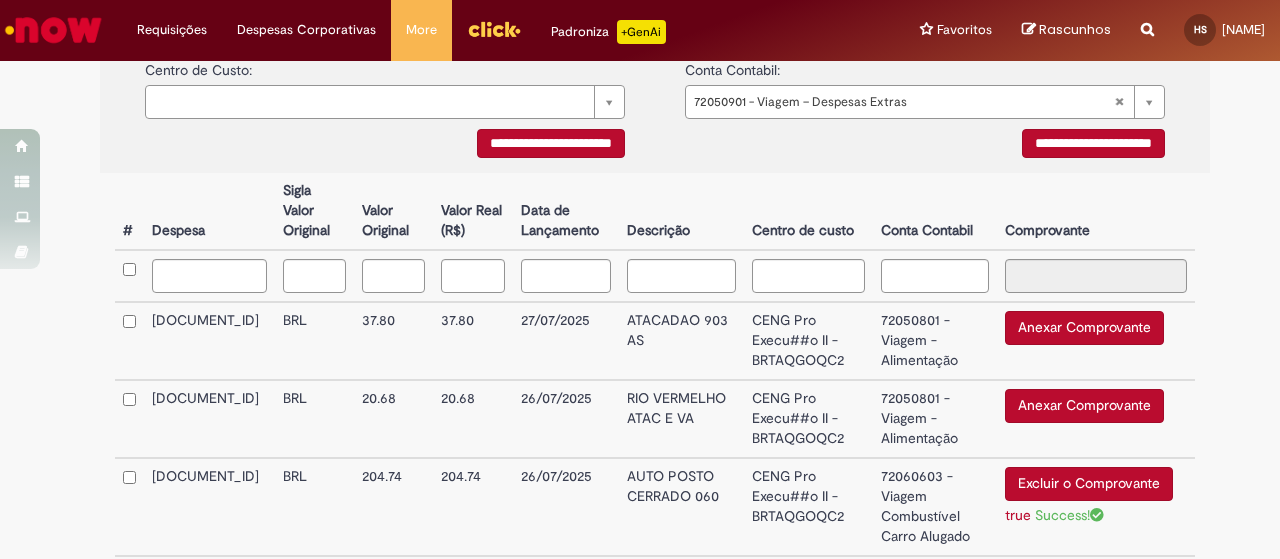 scroll, scrollTop: 466, scrollLeft: 0, axis: vertical 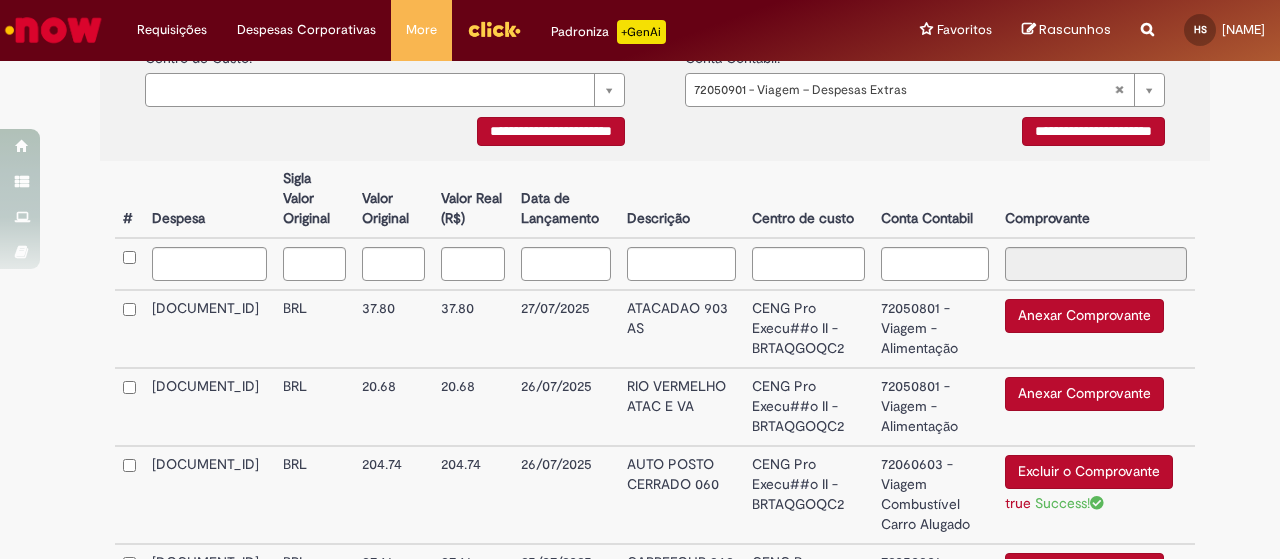 click on "Anexar Comprovante" at bounding box center (1084, 316) 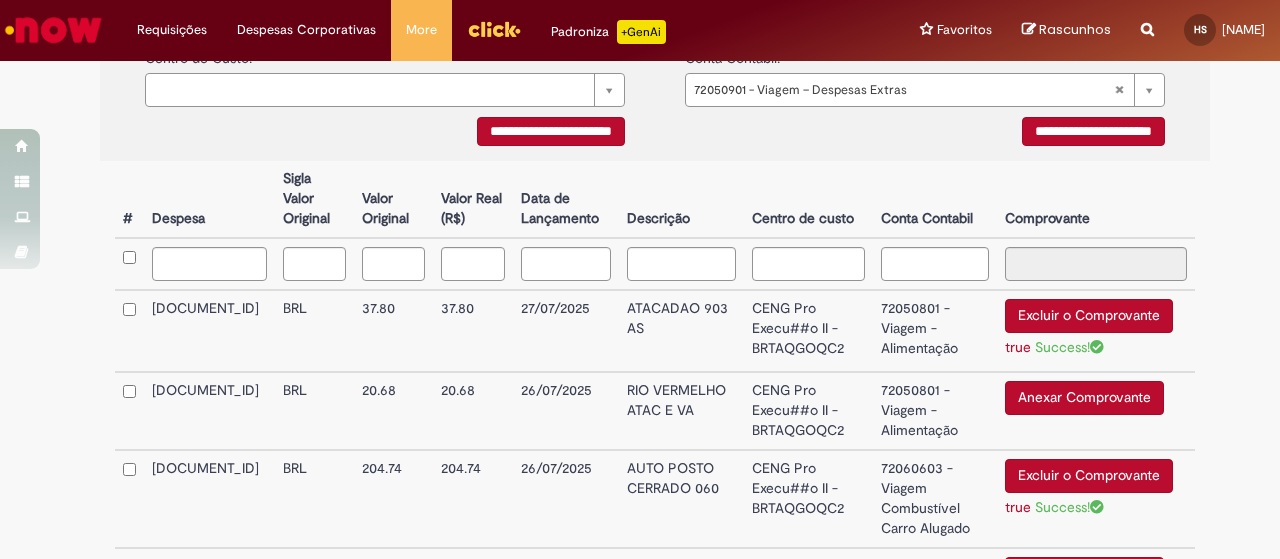 click on "Anexar Comprovante" at bounding box center [1084, 398] 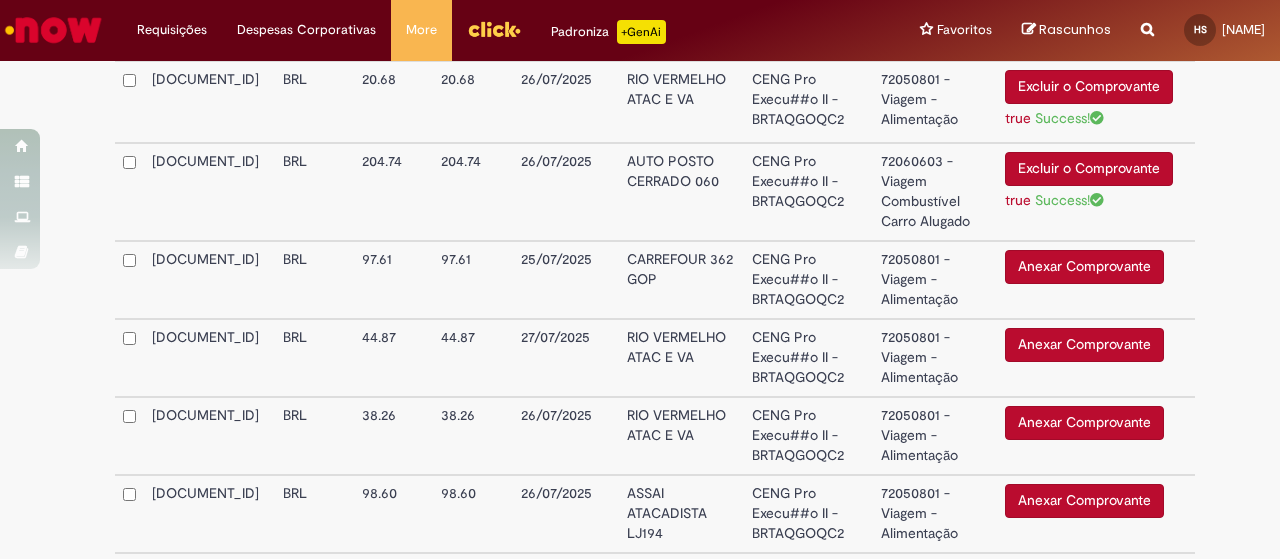 scroll, scrollTop: 786, scrollLeft: 0, axis: vertical 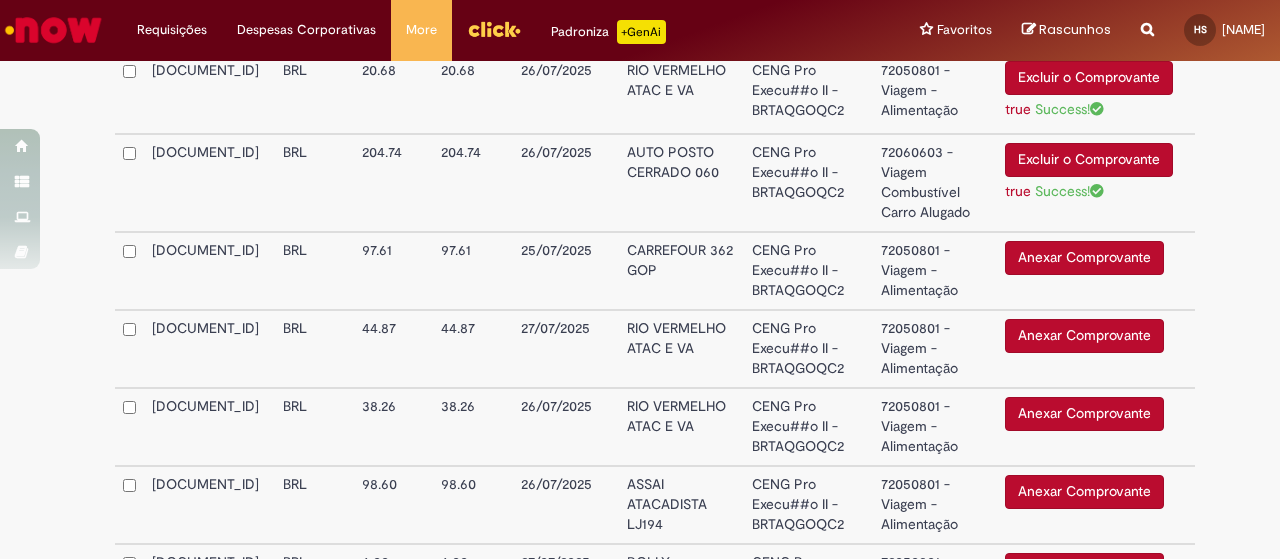 click on "Anexar Comprovante" at bounding box center (1084, 258) 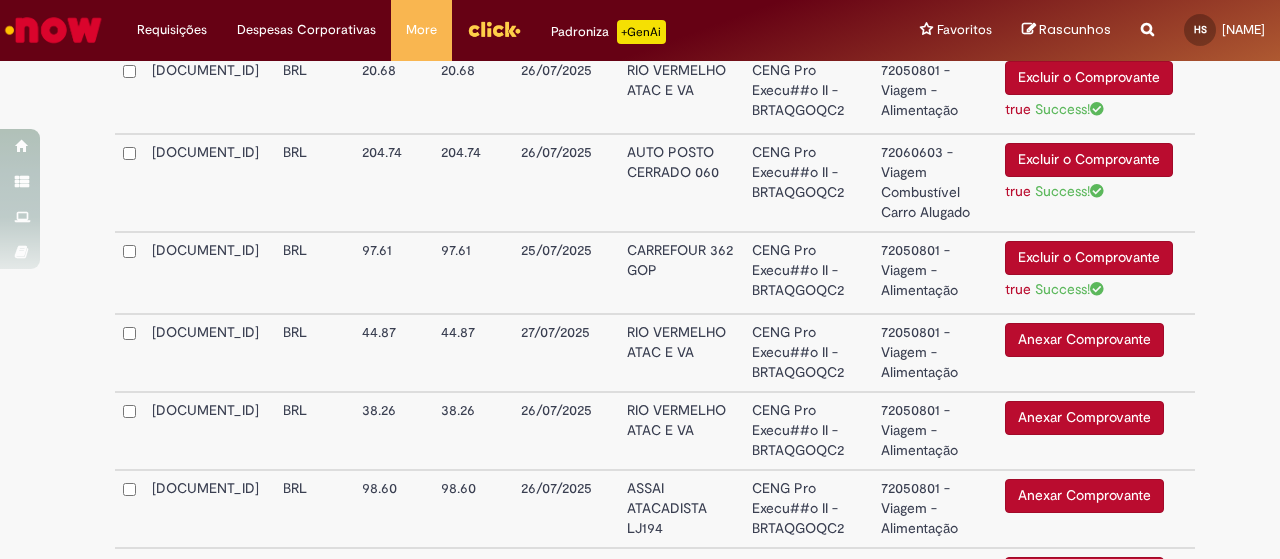click on "Anexar Comprovante" at bounding box center (1084, 340) 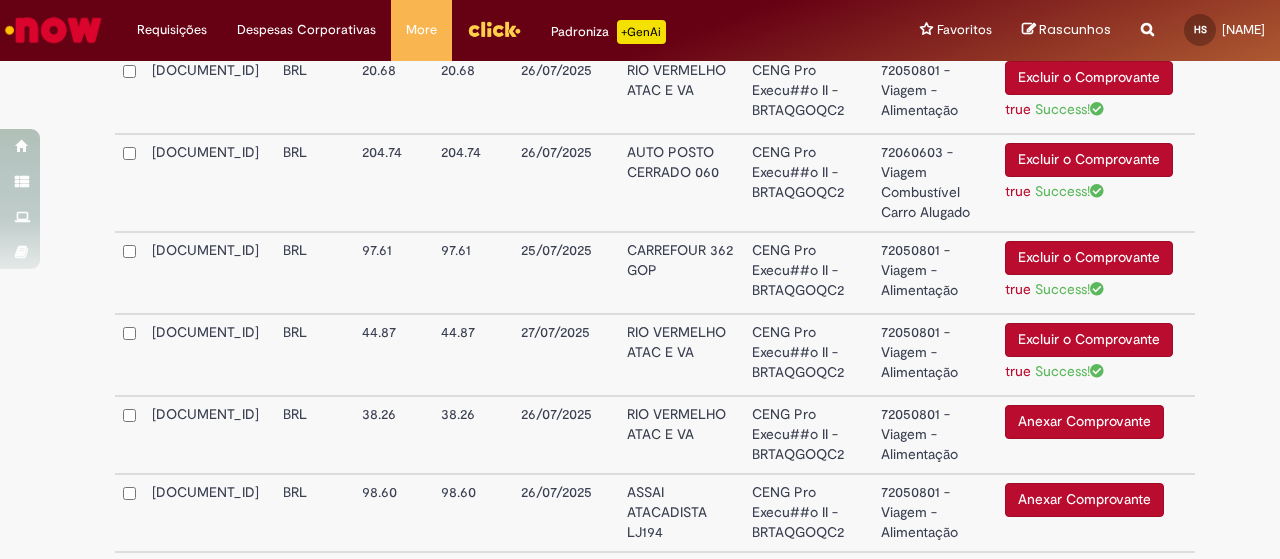 click on "Anexar Comprovante" at bounding box center [1084, 422] 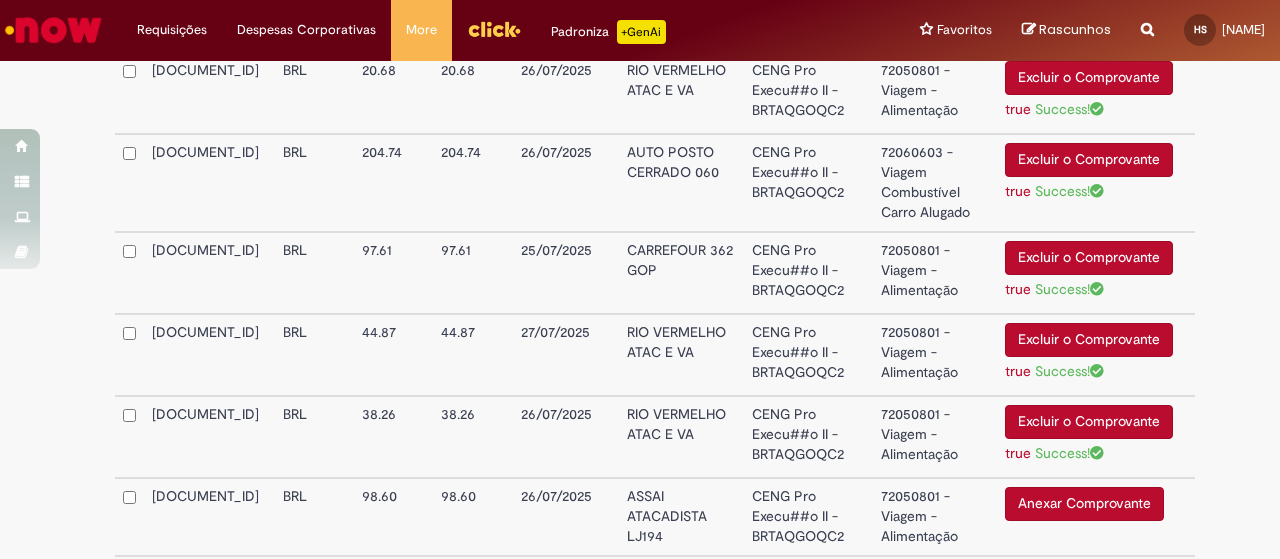click on "Anexar Comprovante" at bounding box center (1084, 504) 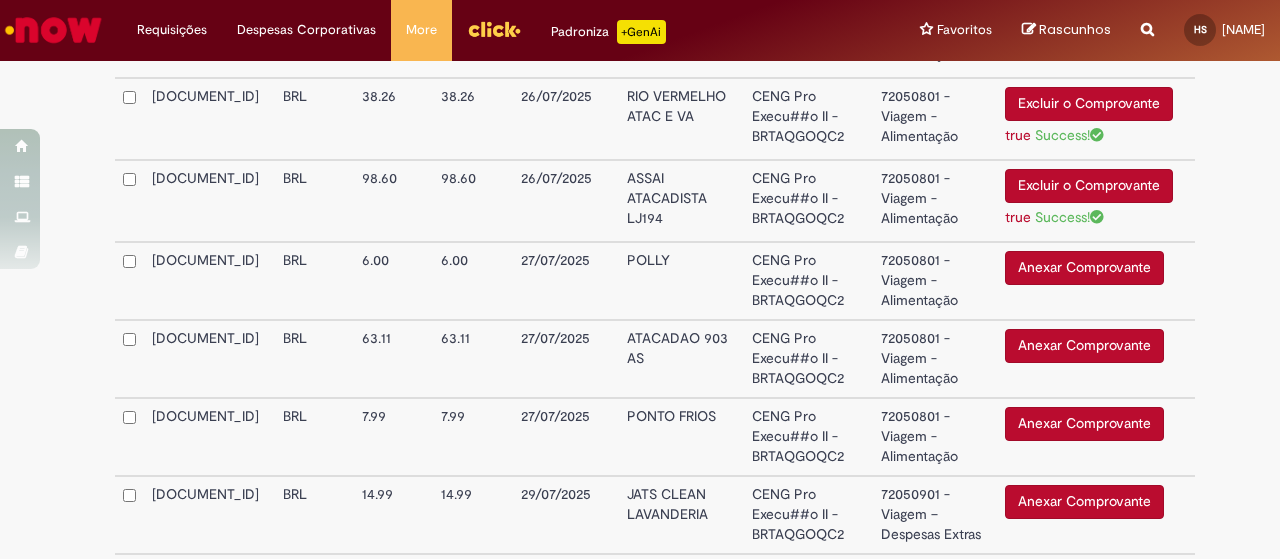scroll, scrollTop: 1106, scrollLeft: 0, axis: vertical 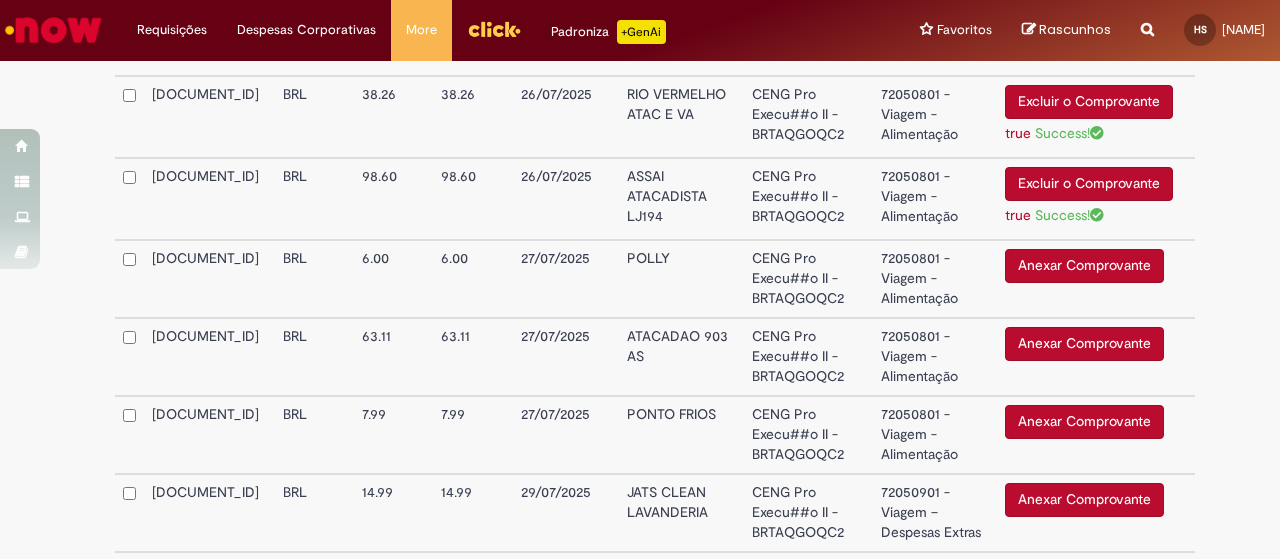 click on "Anexar Comprovante" at bounding box center [1084, 266] 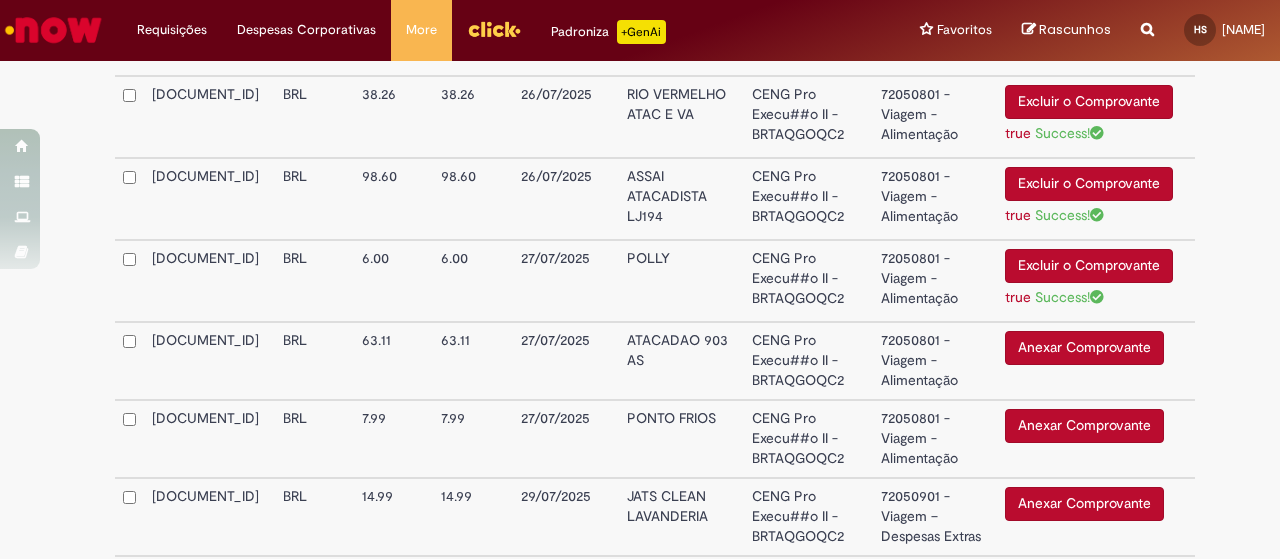 click on "Anexar Comprovante" at bounding box center [1084, 348] 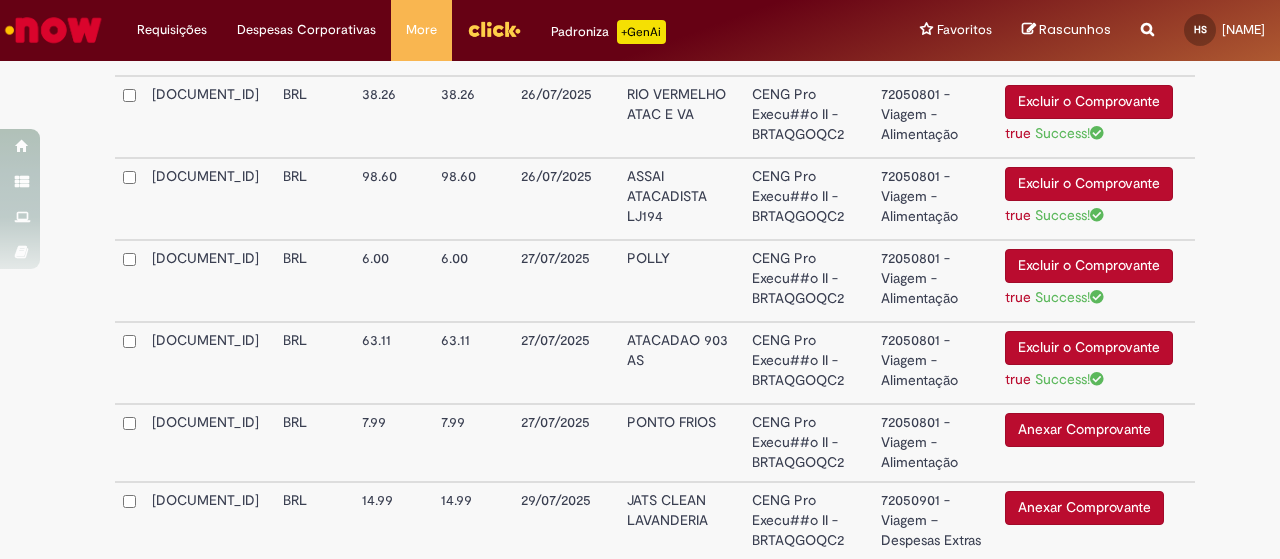 click on "Anexar Comprovante" at bounding box center (1084, 430) 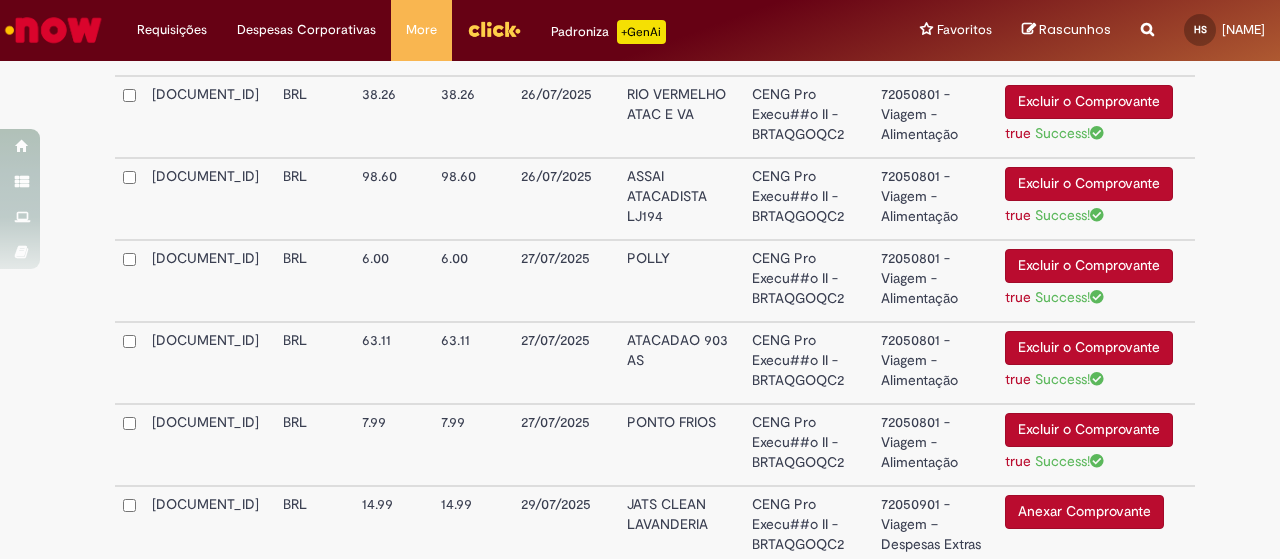click on "Anexar Comprovante" at bounding box center [1084, 512] 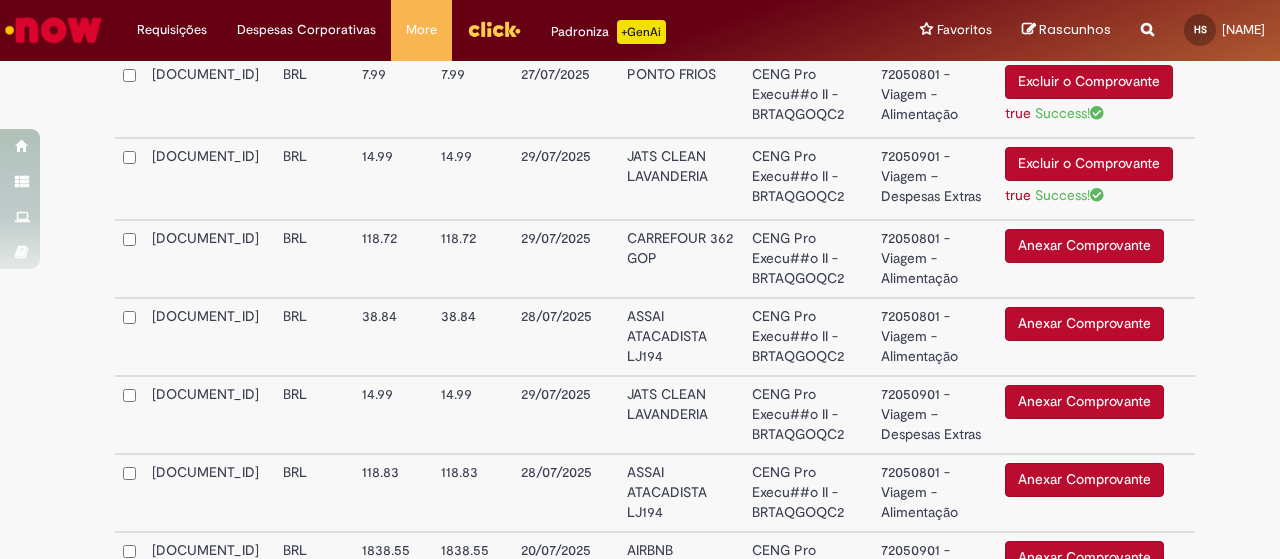 scroll, scrollTop: 1466, scrollLeft: 0, axis: vertical 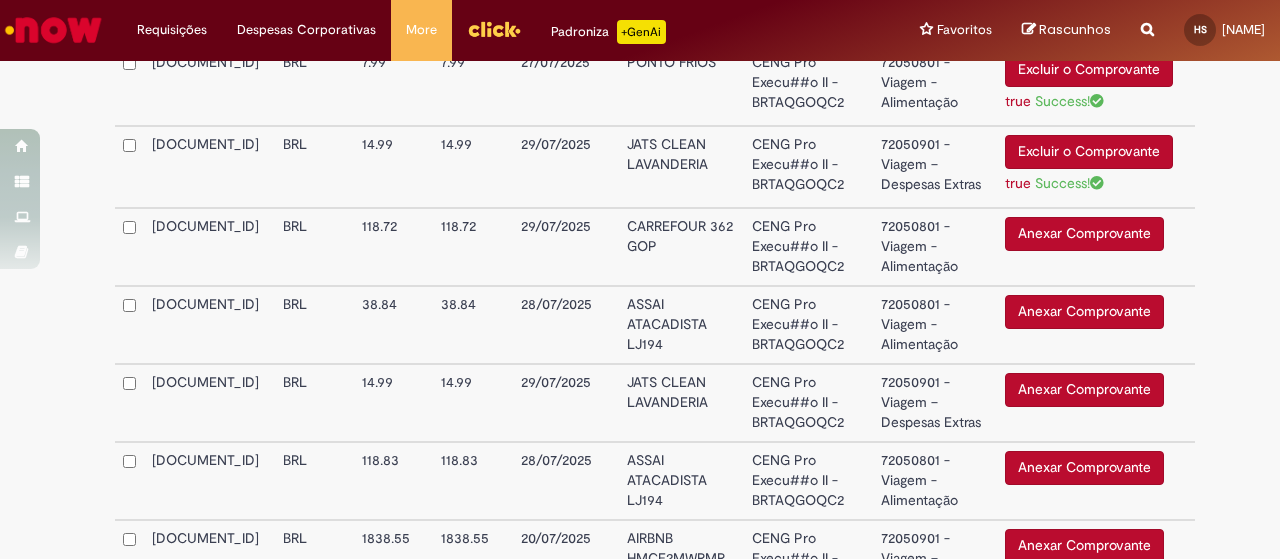 click on "Anexar Comprovante" at bounding box center (1084, 234) 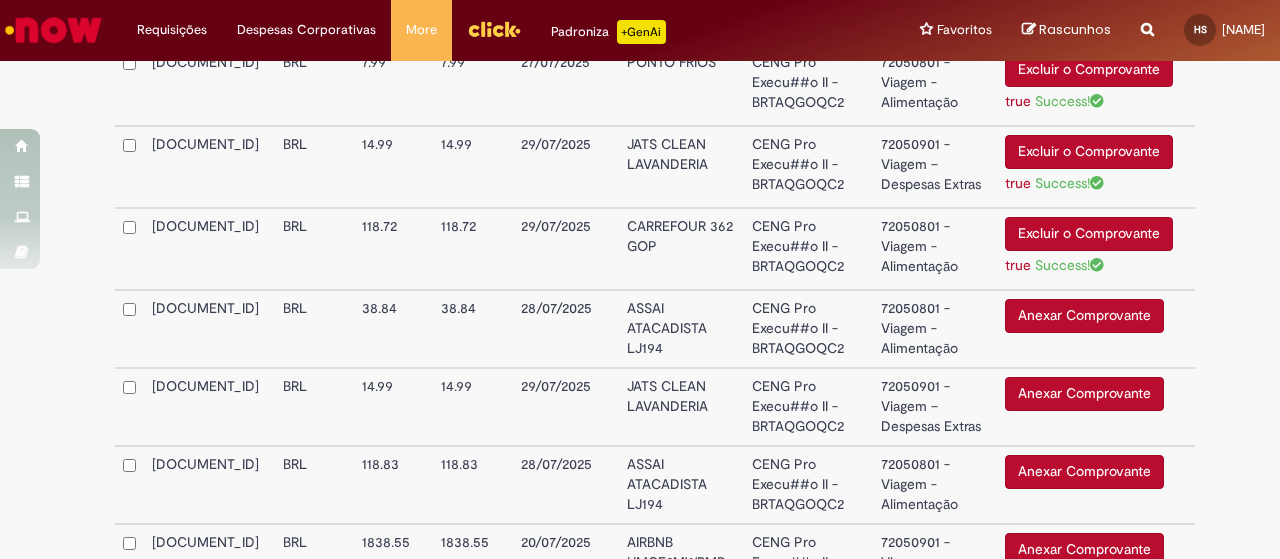 click on "Anexar Comprovante" at bounding box center [1084, 316] 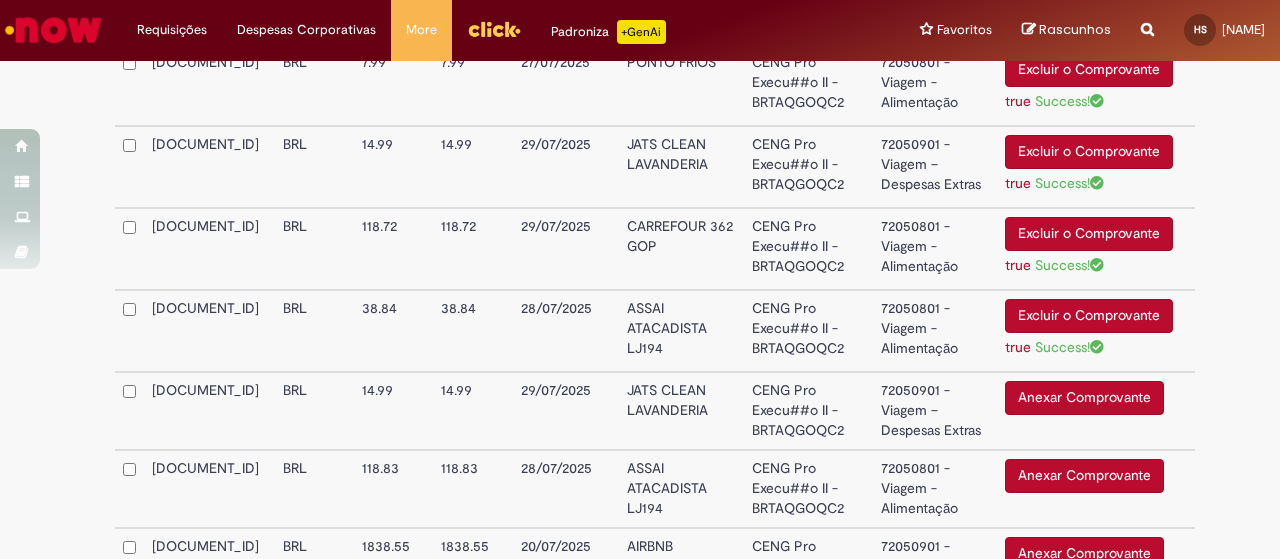 click on "Anexar Comprovante" at bounding box center (1084, 398) 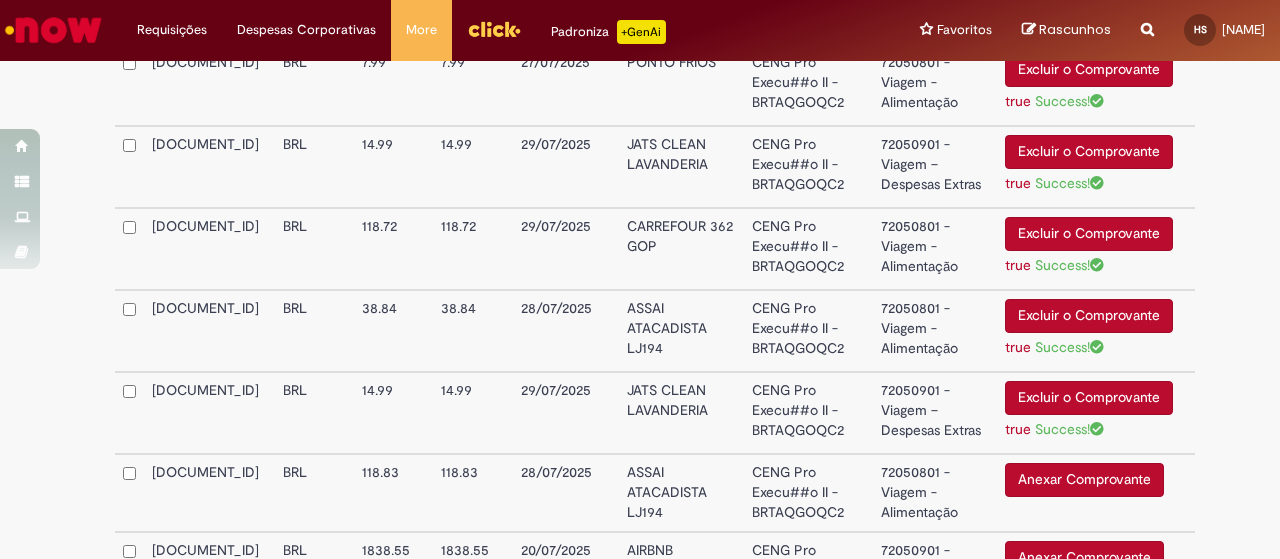 click on "Anexar Comprovante" at bounding box center [1084, 480] 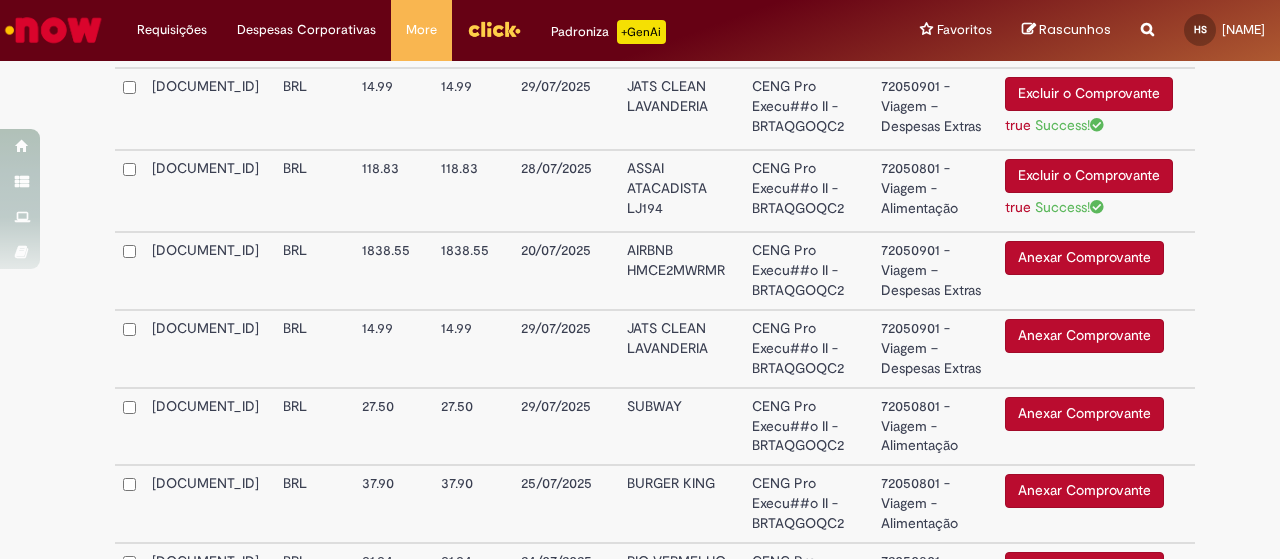 scroll, scrollTop: 1812, scrollLeft: 0, axis: vertical 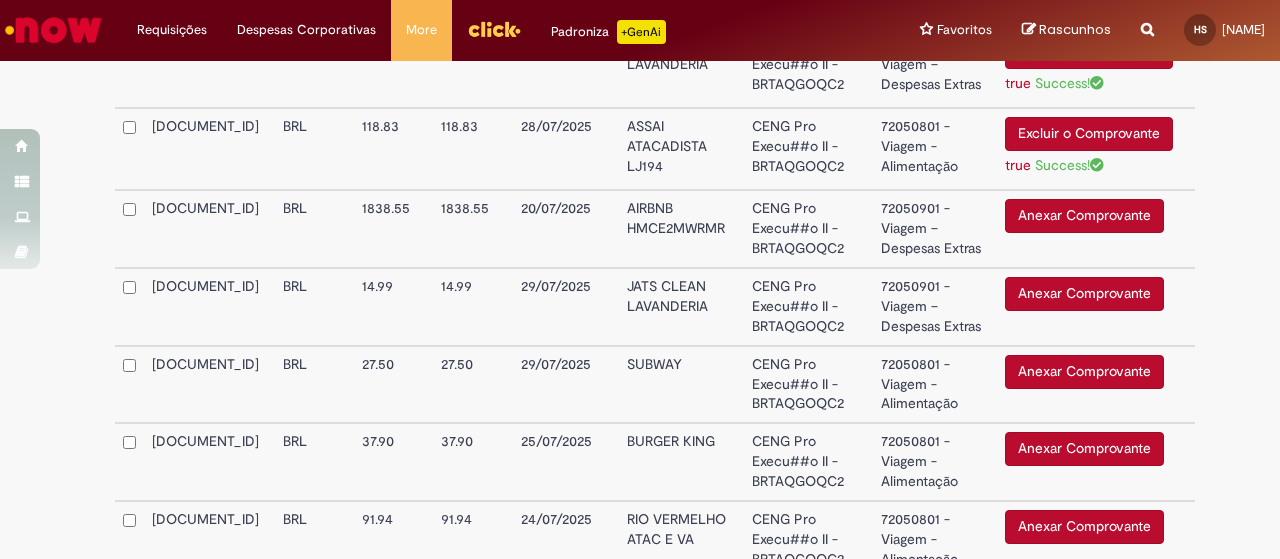 click on "Anexar Comprovante" at bounding box center [1084, 294] 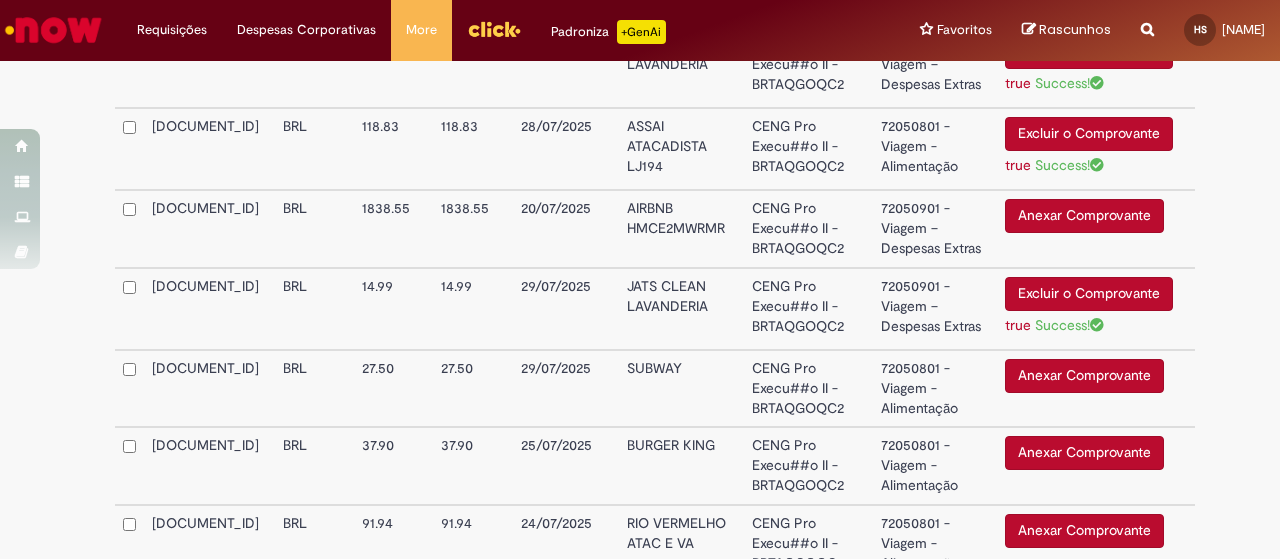 click on "Anexar Comprovante" at bounding box center [1084, 376] 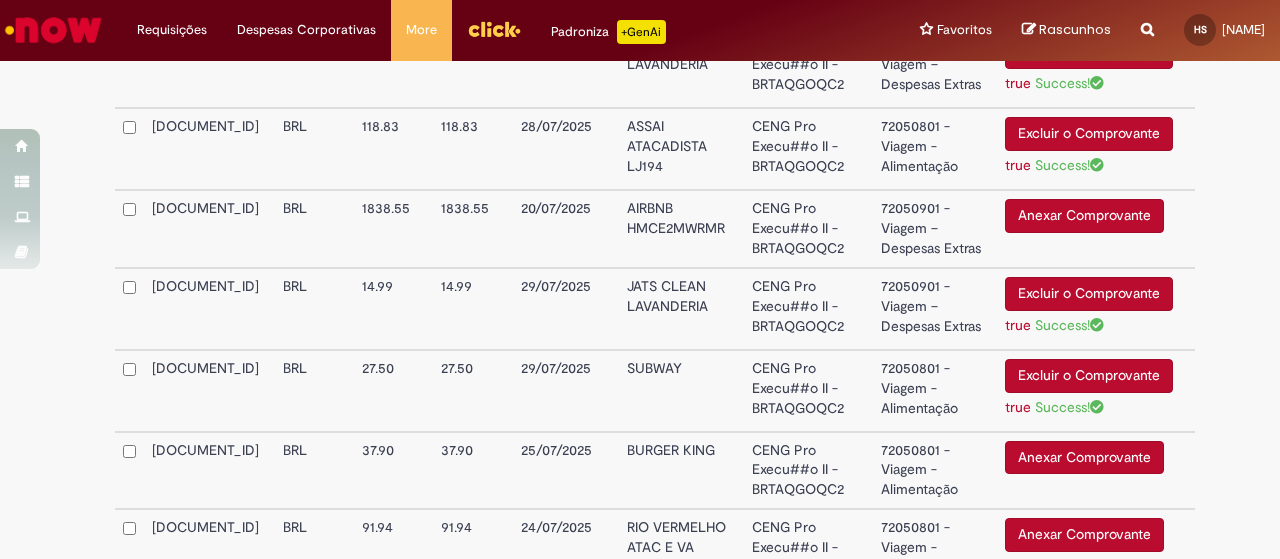 click on "Anexar Comprovante" at bounding box center [1084, 458] 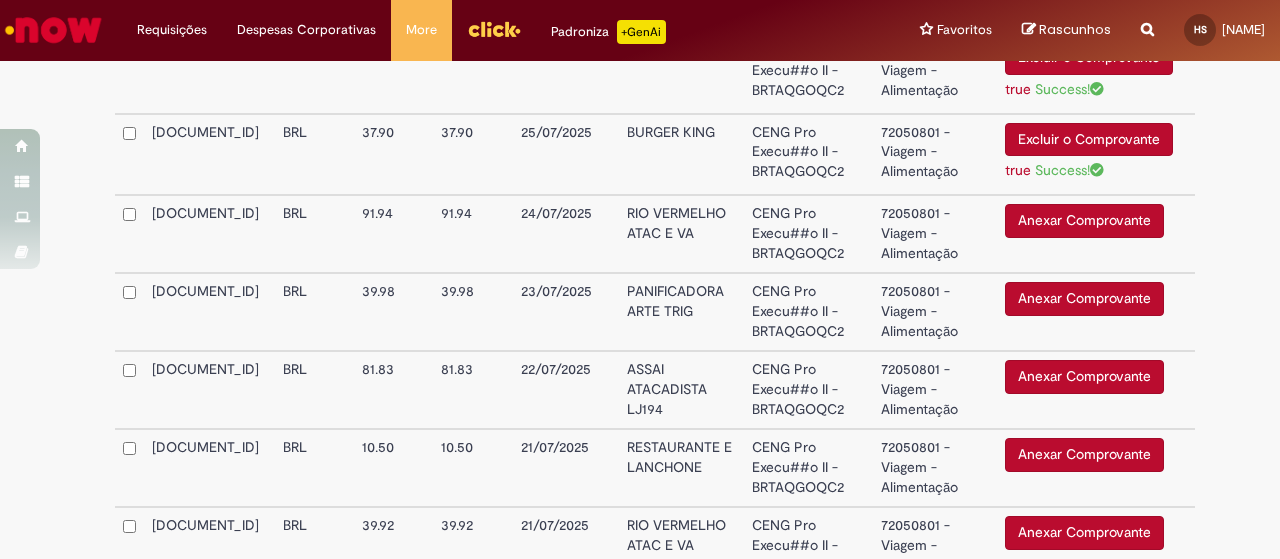scroll, scrollTop: 2132, scrollLeft: 0, axis: vertical 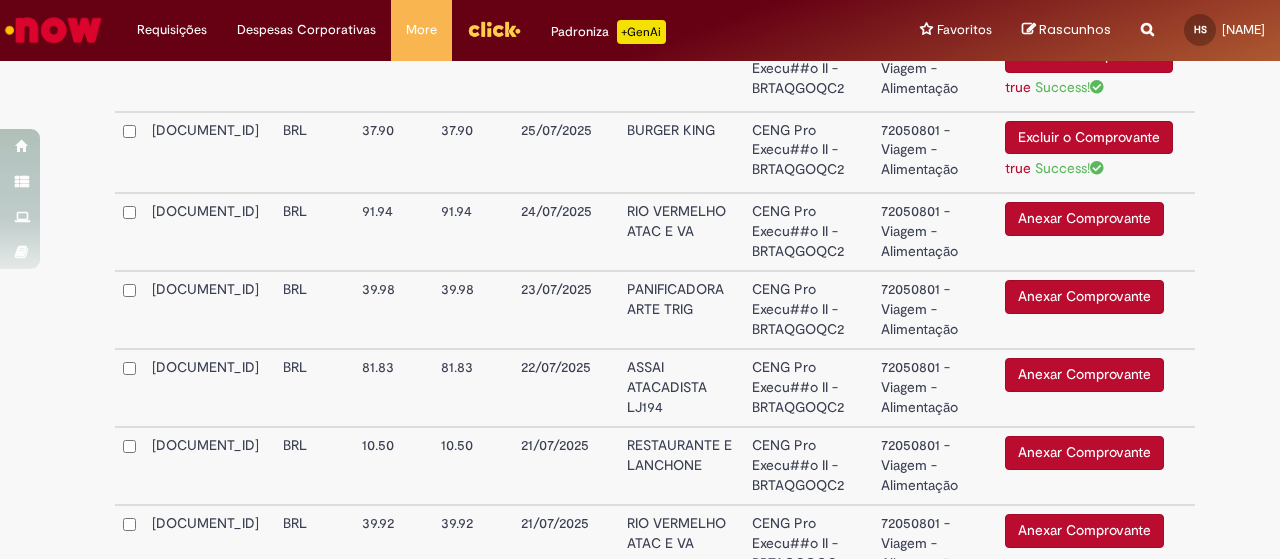 click on "Anexar Comprovante" at bounding box center (1084, 219) 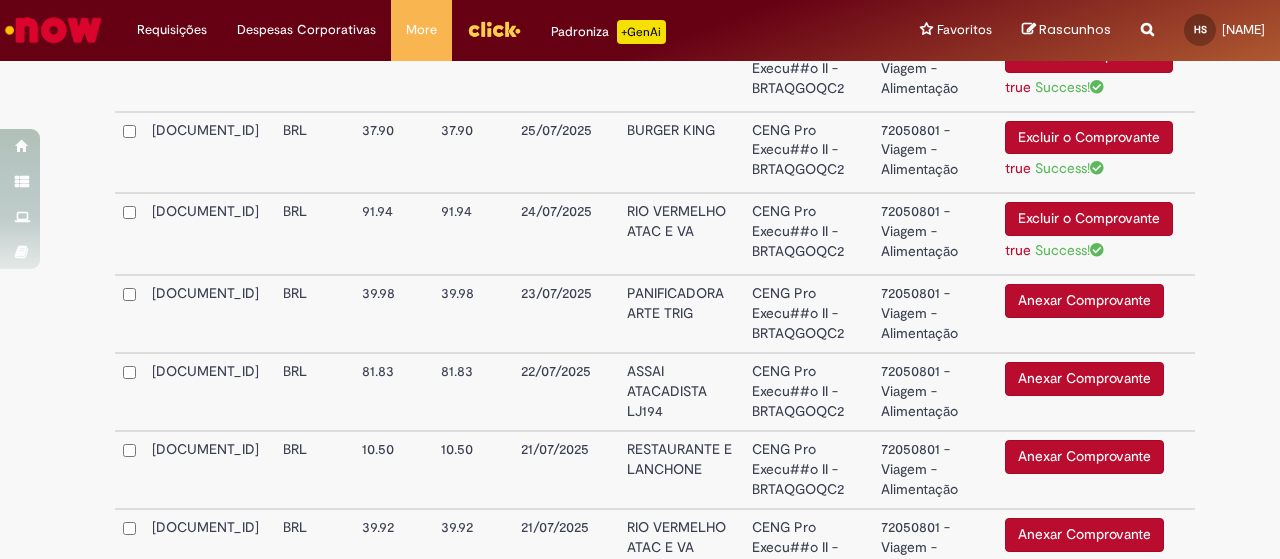 click on "Anexar Comprovante" at bounding box center (1084, 301) 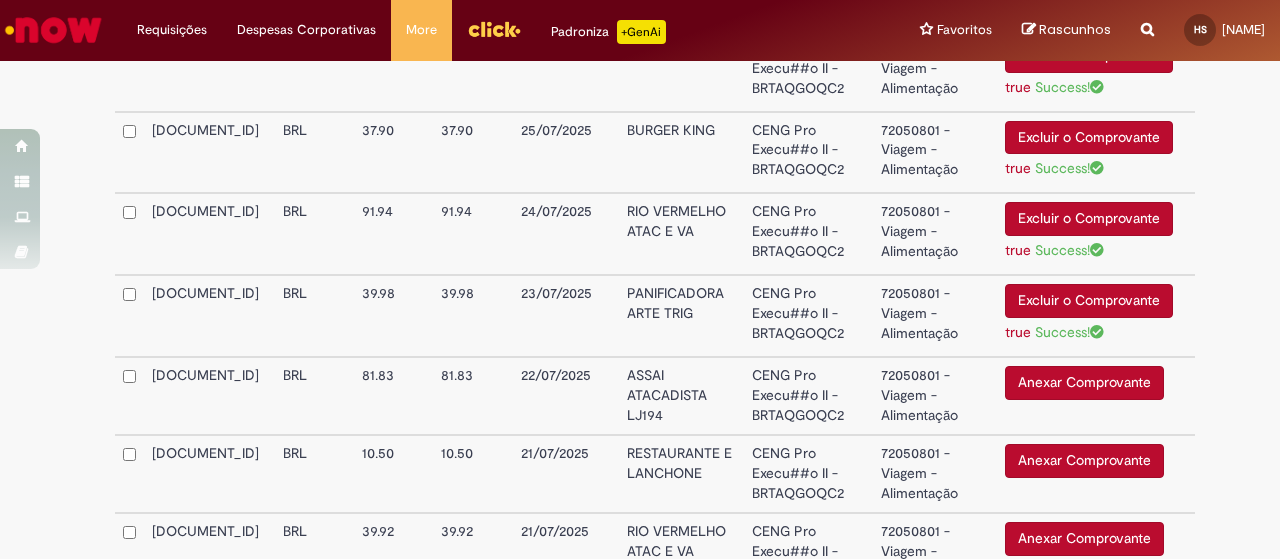 click on "Anexar Comprovante" at bounding box center (1084, 383) 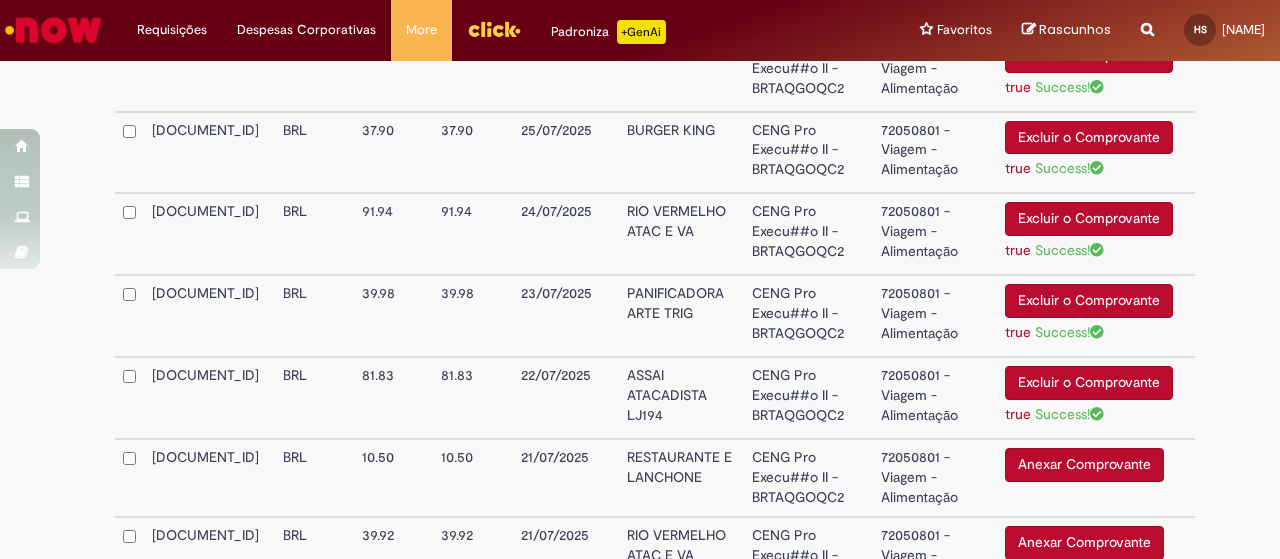 click on "Anexar Comprovante" at bounding box center [1084, 465] 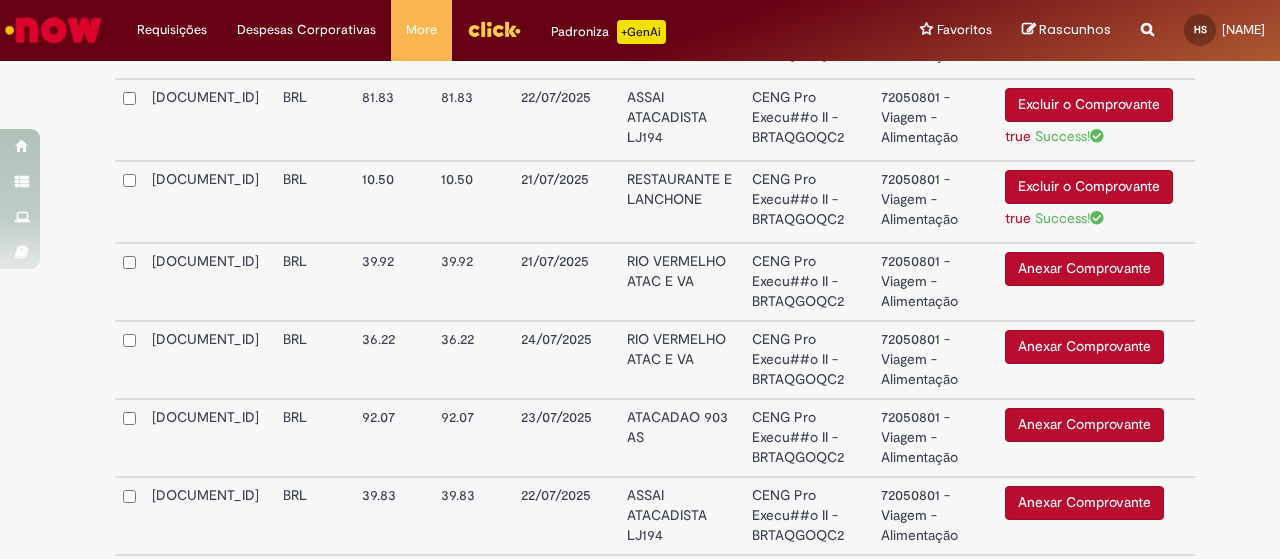 scroll, scrollTop: 2412, scrollLeft: 0, axis: vertical 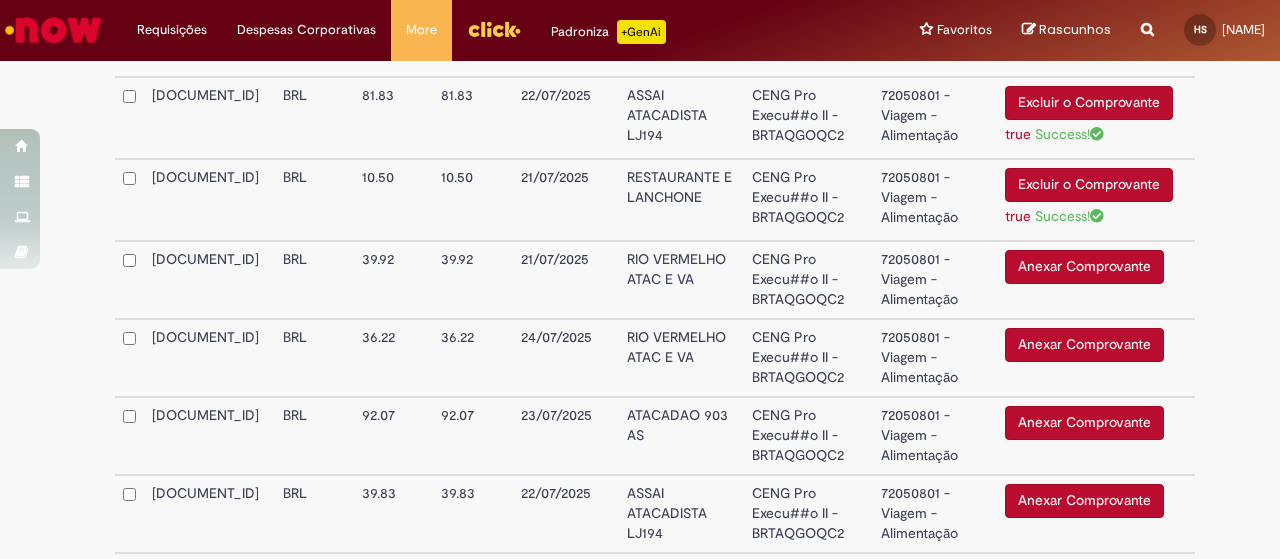 click on "Anexar Comprovante" at bounding box center [1084, 267] 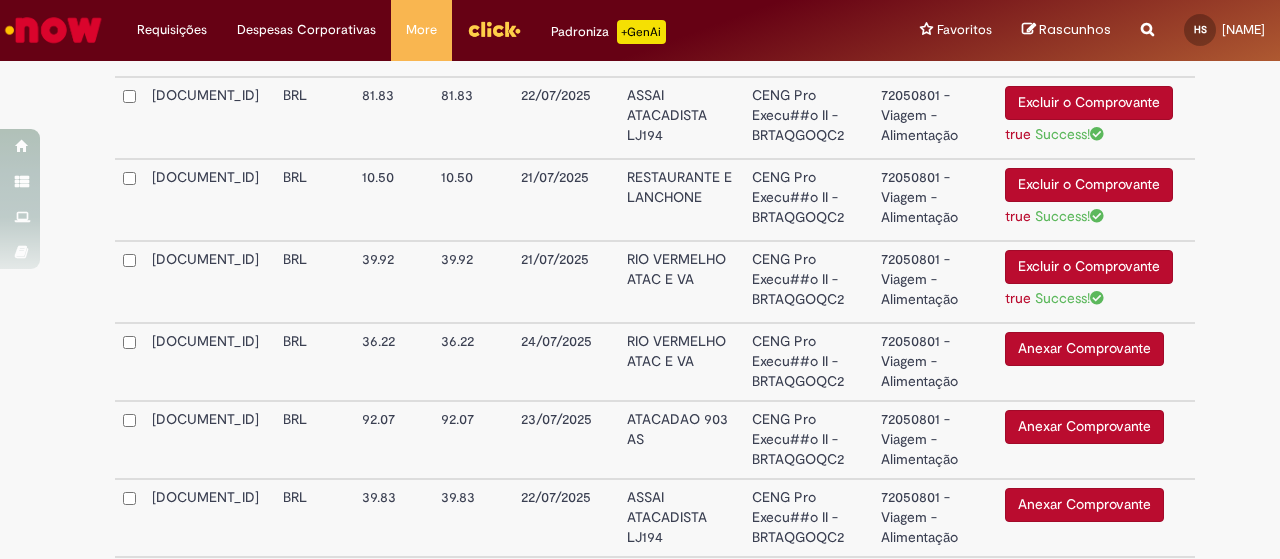 click on "Anexar Comprovante" at bounding box center (1084, 349) 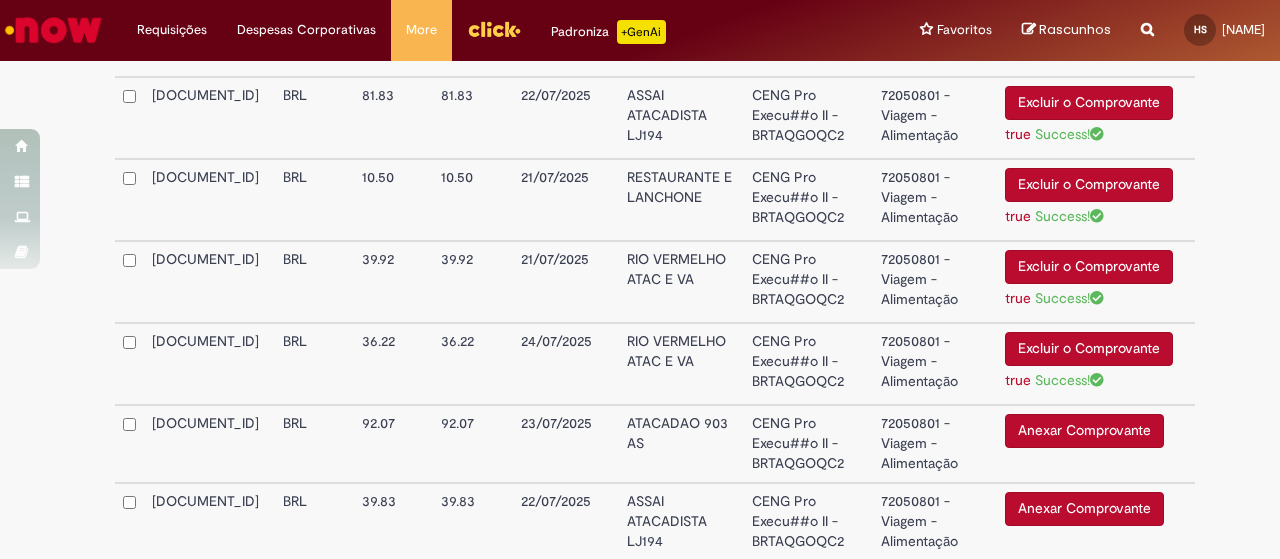 click on "Anexar Comprovante" at bounding box center [1084, 431] 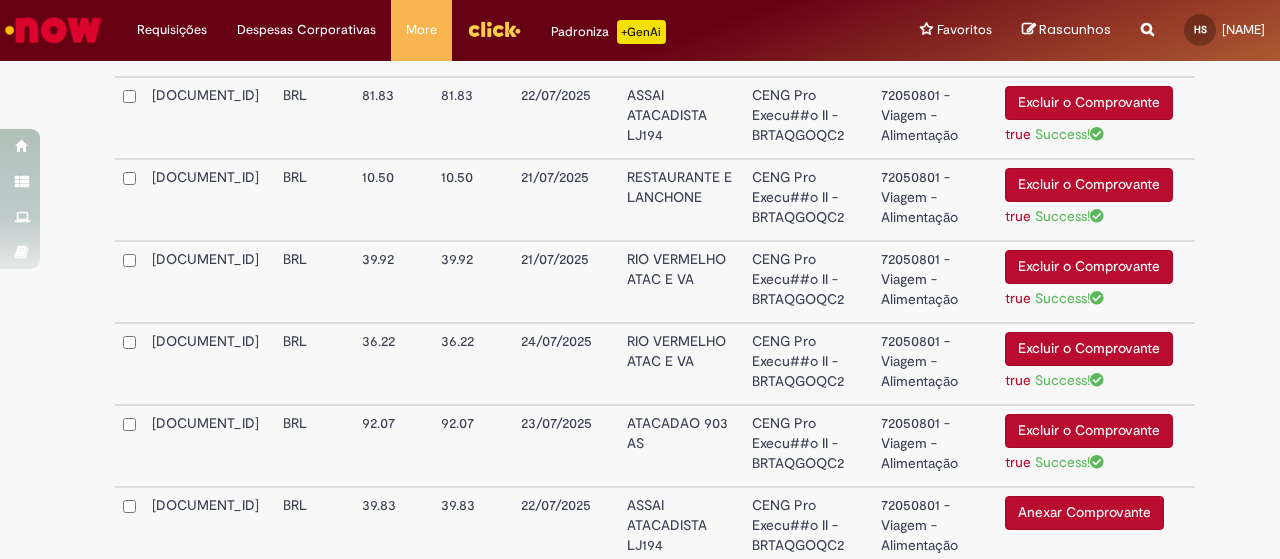 click on "Anexar Comprovante" at bounding box center [1084, 513] 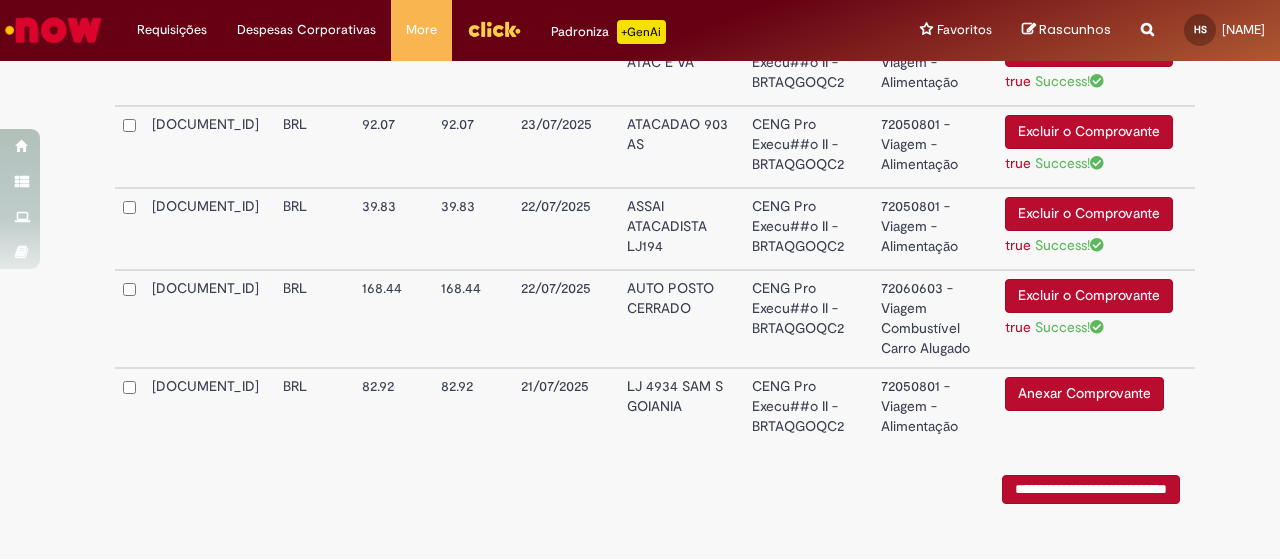 scroll, scrollTop: 2715, scrollLeft: 0, axis: vertical 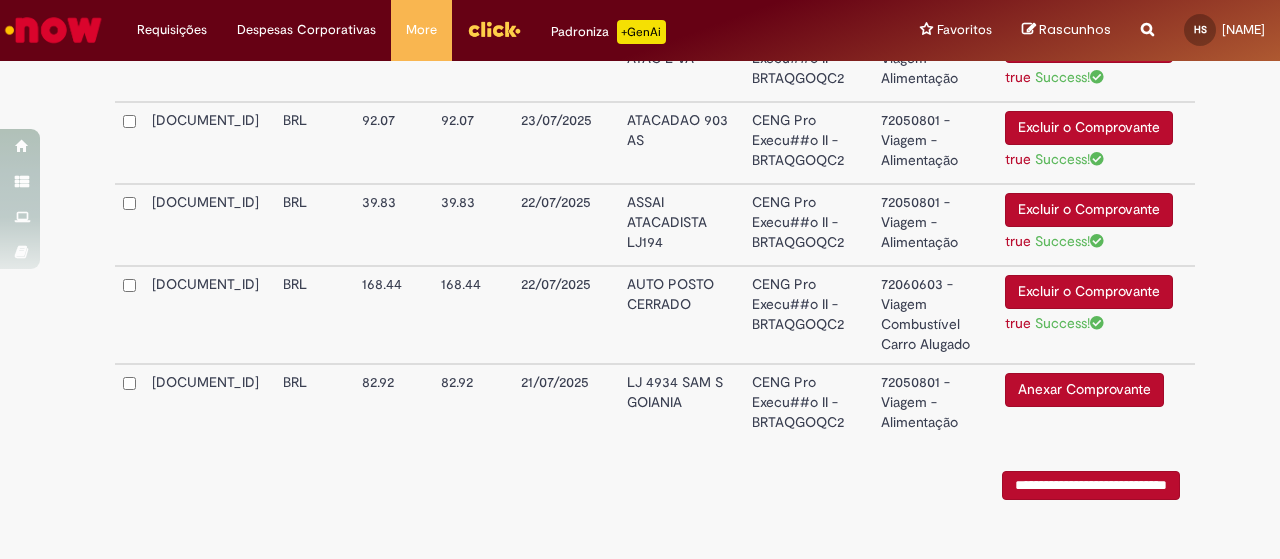 click on "Anexar Comprovante" at bounding box center (1084, 390) 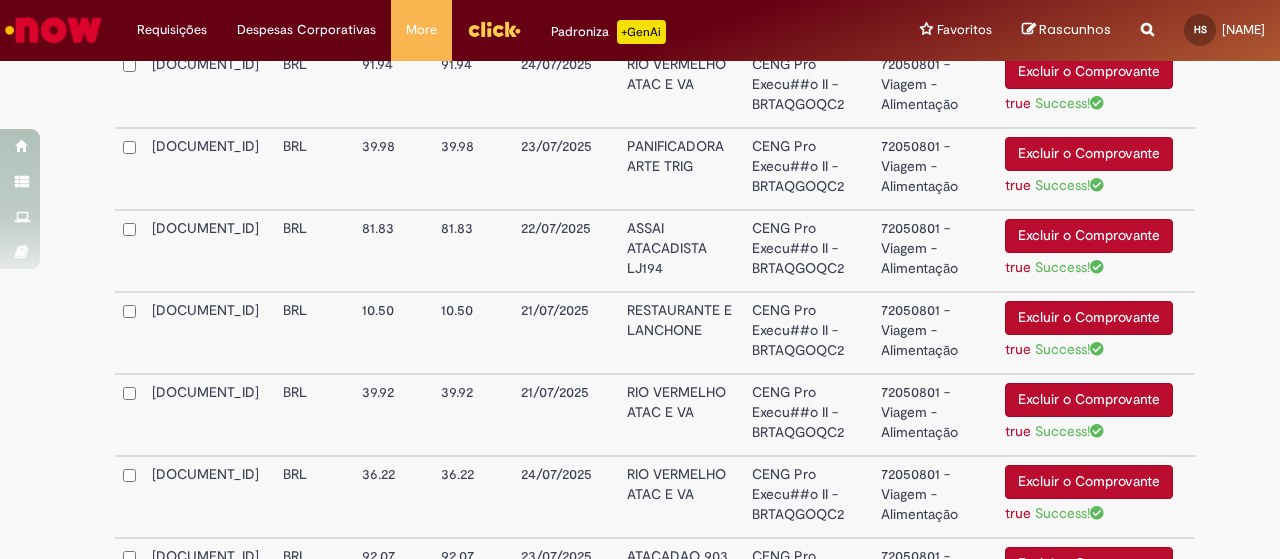 scroll, scrollTop: 1843, scrollLeft: 0, axis: vertical 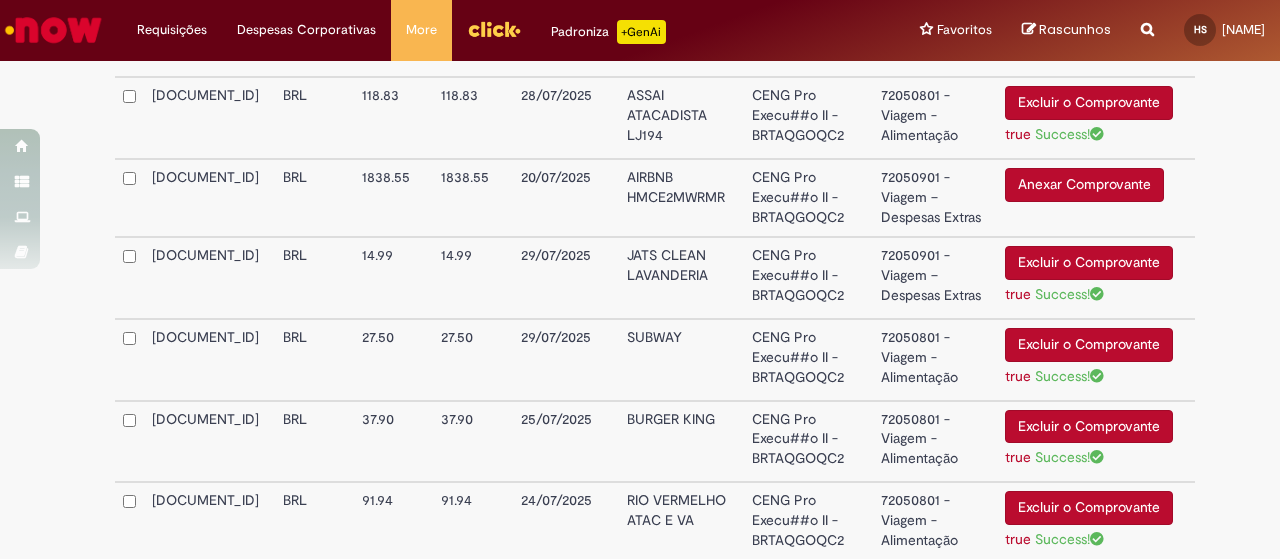click on "Anexar Comprovante" at bounding box center [1084, 185] 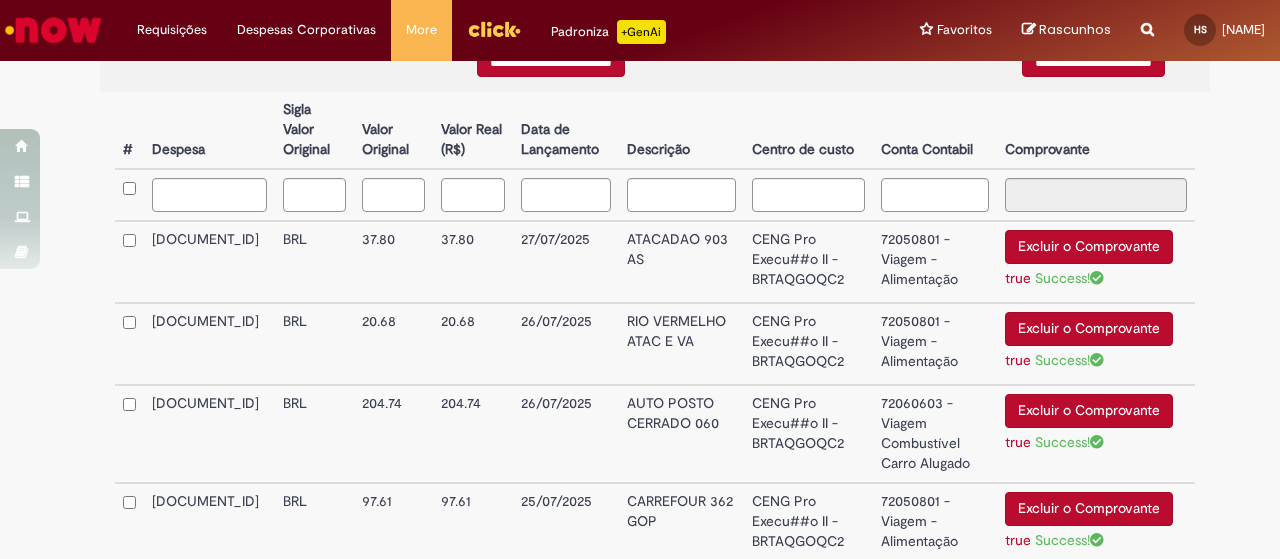 scroll, scrollTop: 99, scrollLeft: 0, axis: vertical 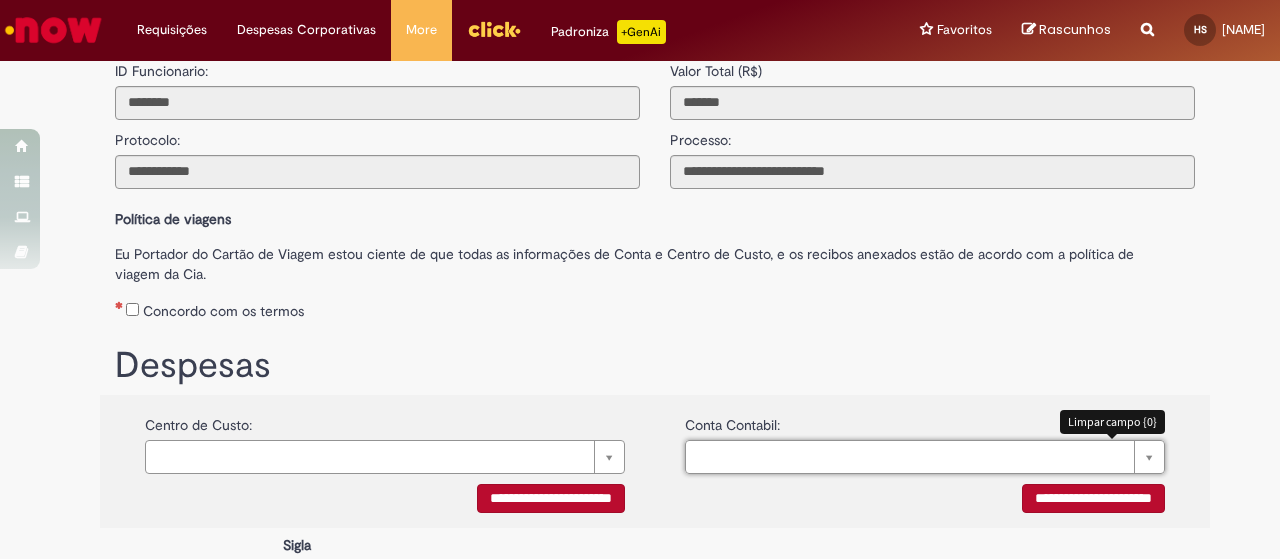 click on "Pesquisar usando lista" at bounding box center (925, 457) 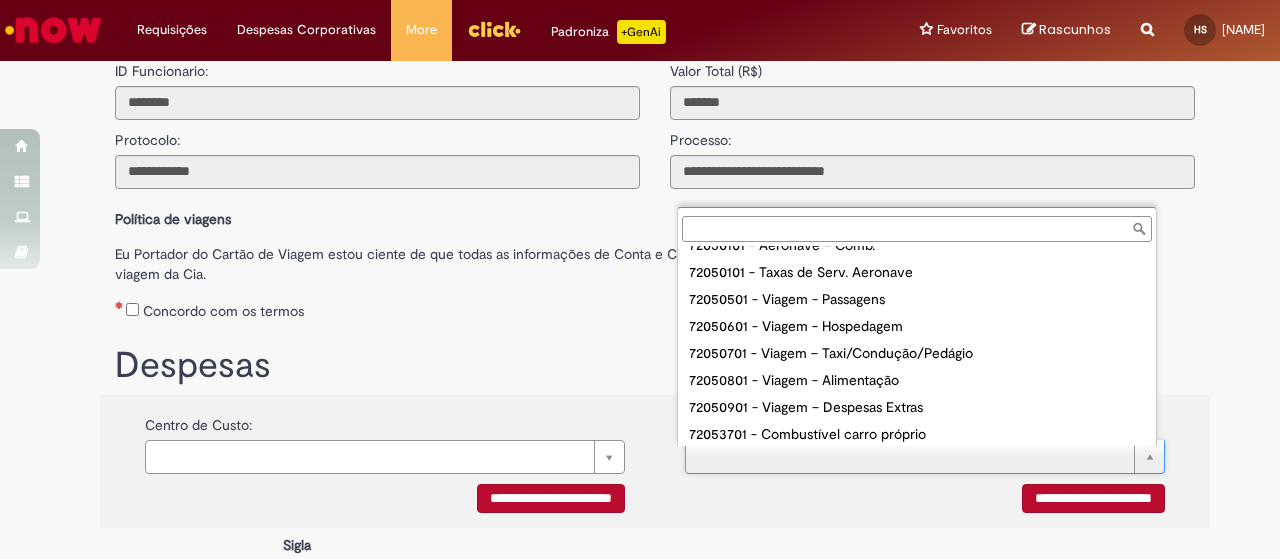 scroll, scrollTop: 80, scrollLeft: 0, axis: vertical 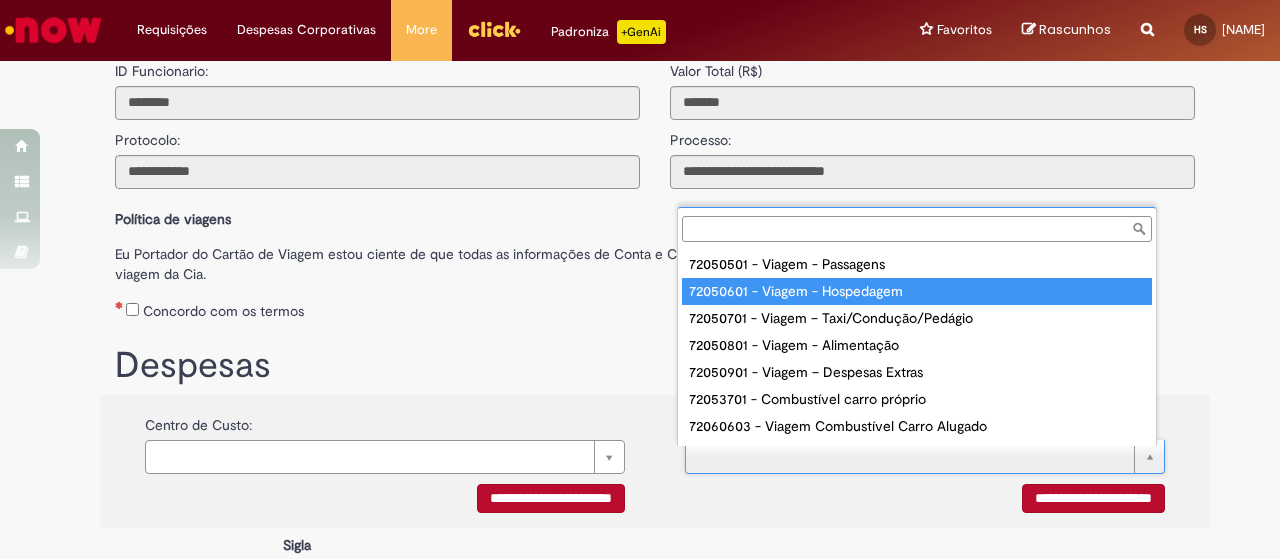 type on "**********" 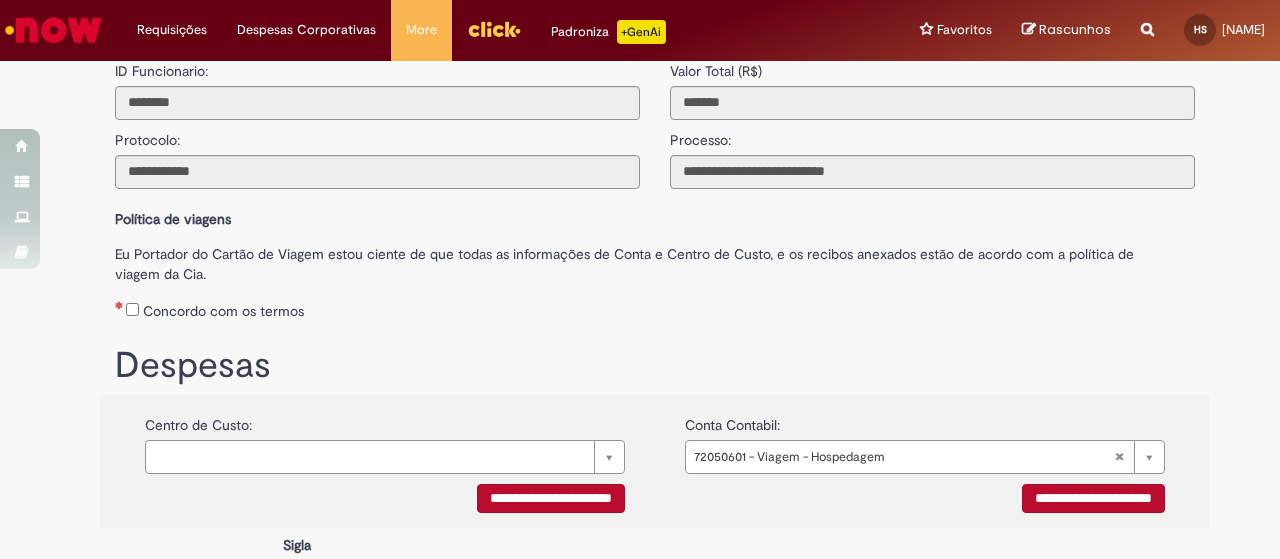 click on "**********" at bounding box center [1093, 498] 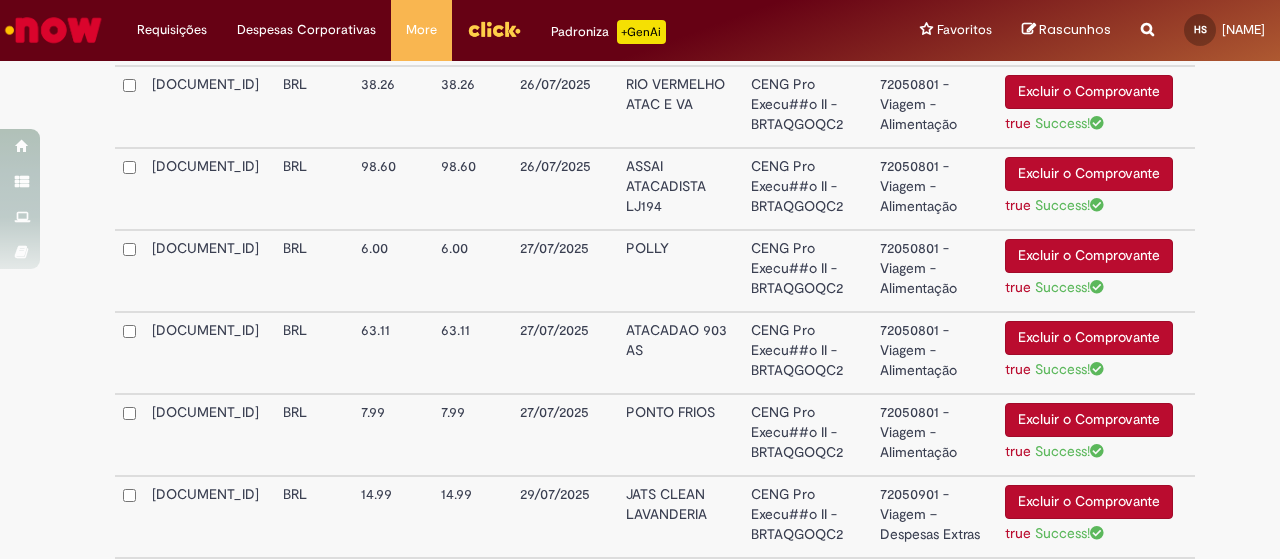 scroll, scrollTop: 1552, scrollLeft: 0, axis: vertical 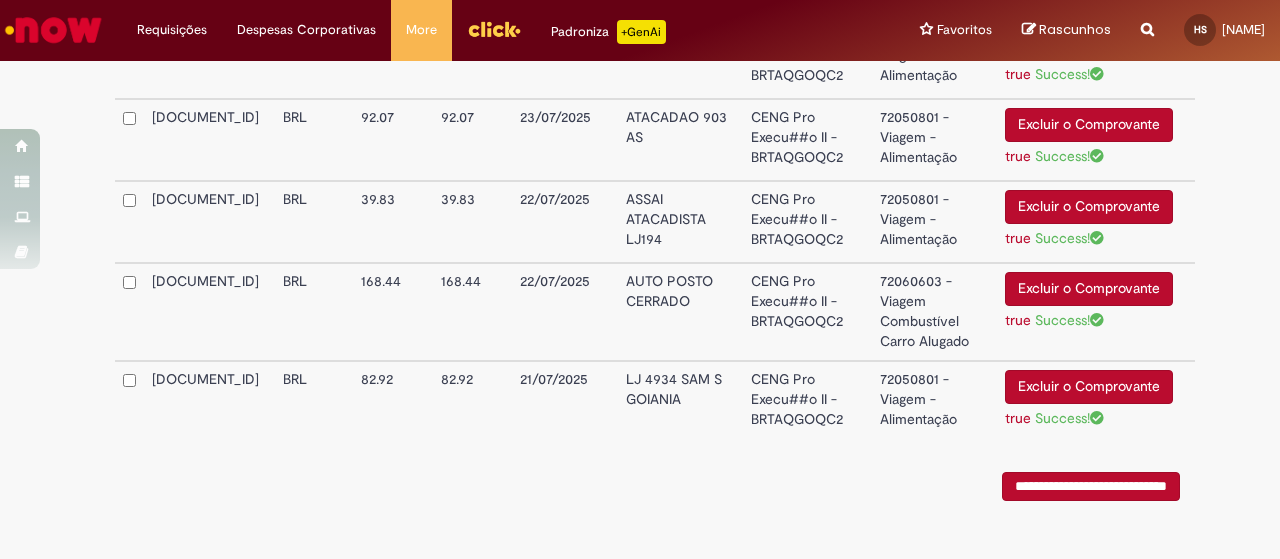 click on "**********" at bounding box center (1091, 486) 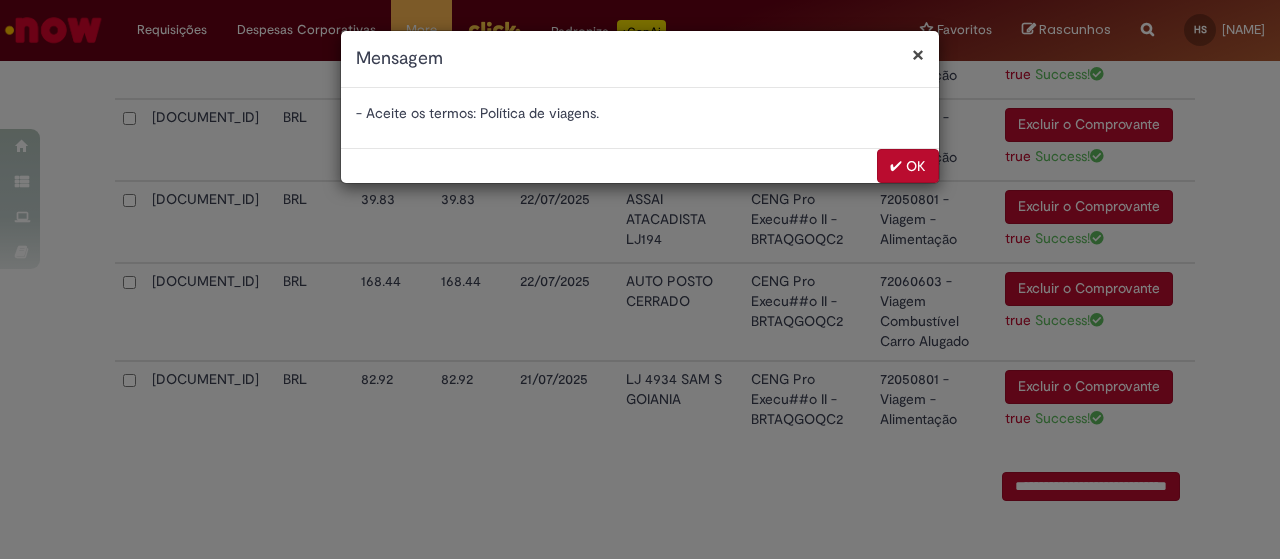 click on "✔ OK" at bounding box center (908, 166) 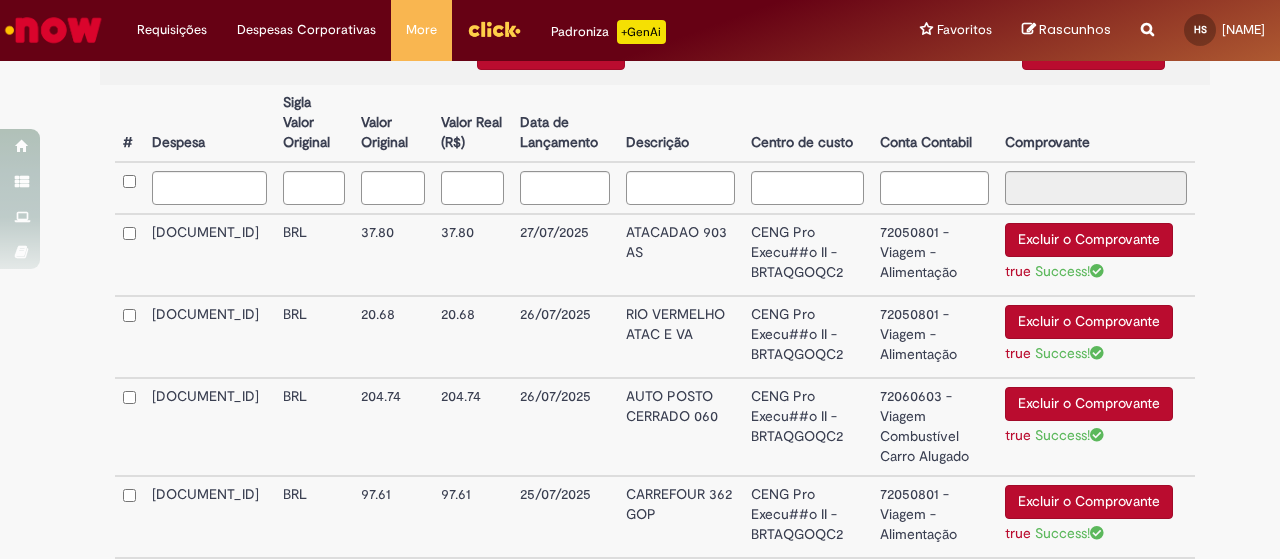scroll, scrollTop: 106, scrollLeft: 0, axis: vertical 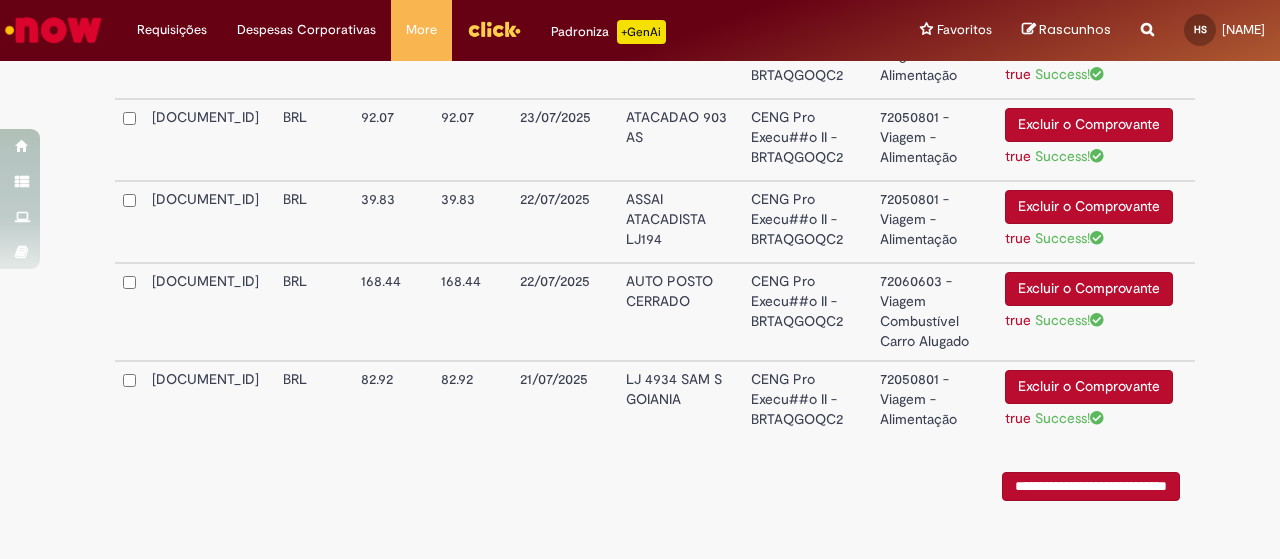 click on "**********" at bounding box center (1091, 486) 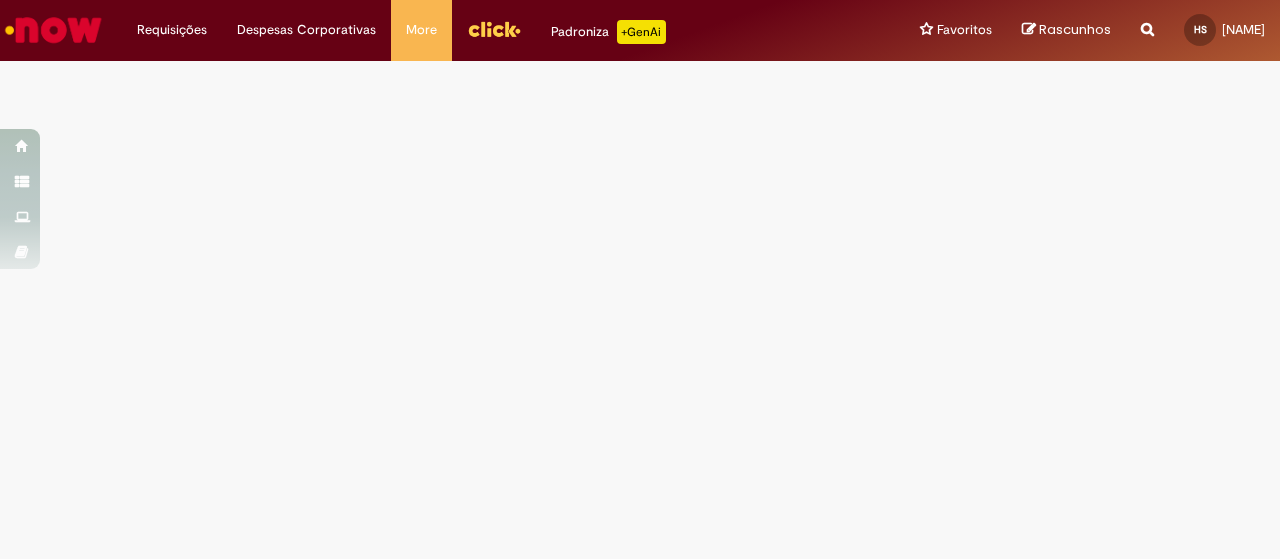 scroll, scrollTop: 0, scrollLeft: 0, axis: both 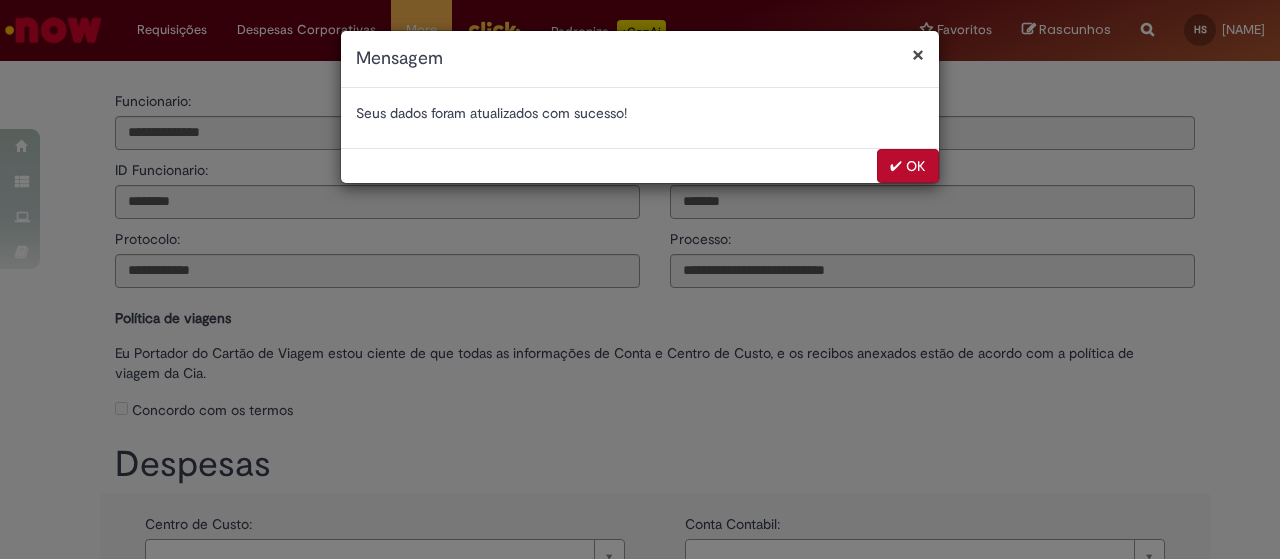 click on "✔ OK" at bounding box center (908, 166) 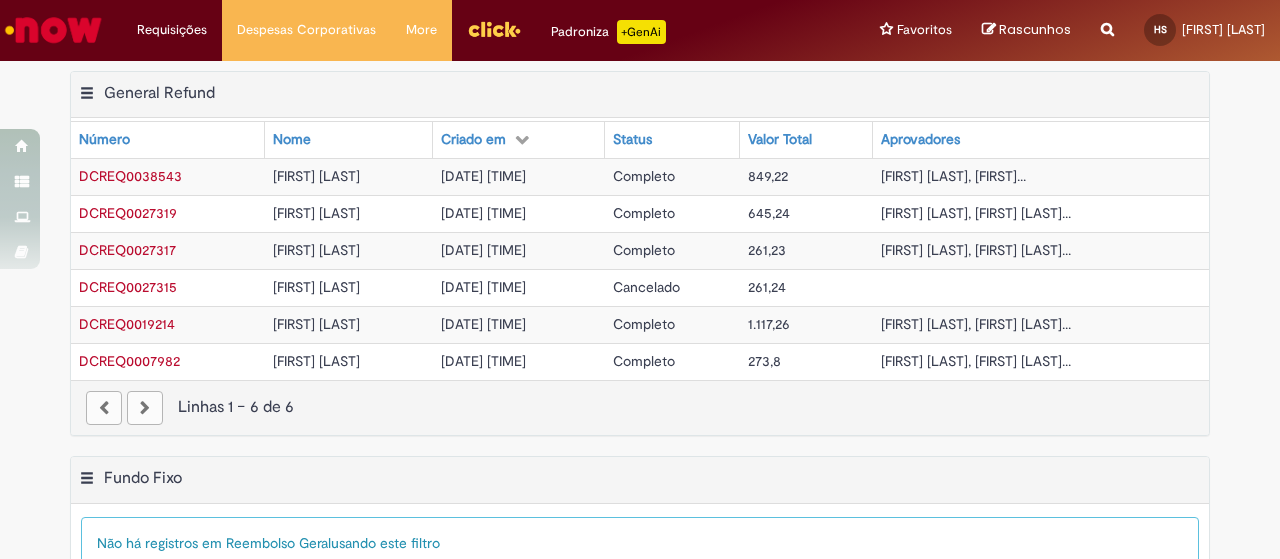 scroll, scrollTop: 0, scrollLeft: 0, axis: both 